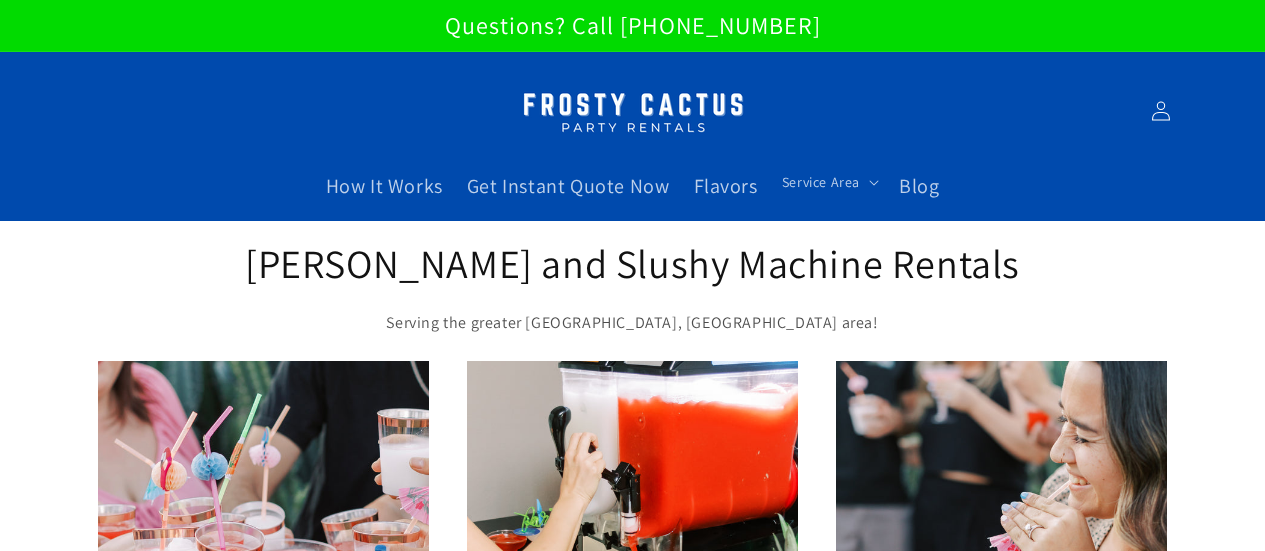 scroll, scrollTop: 0, scrollLeft: 0, axis: both 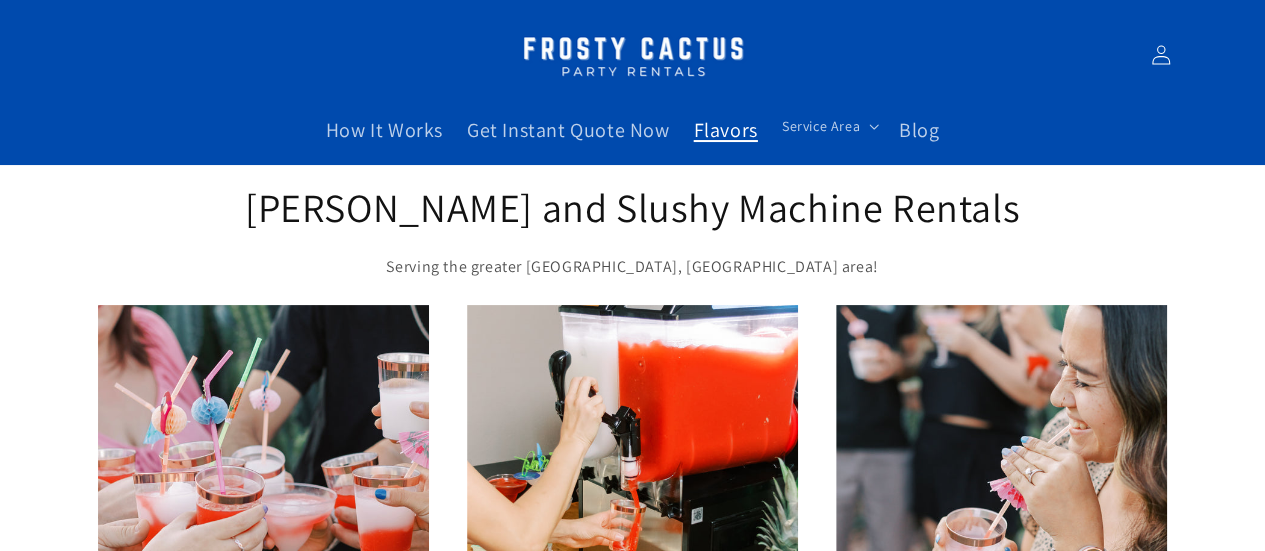 click on "Flavors" at bounding box center [726, 130] 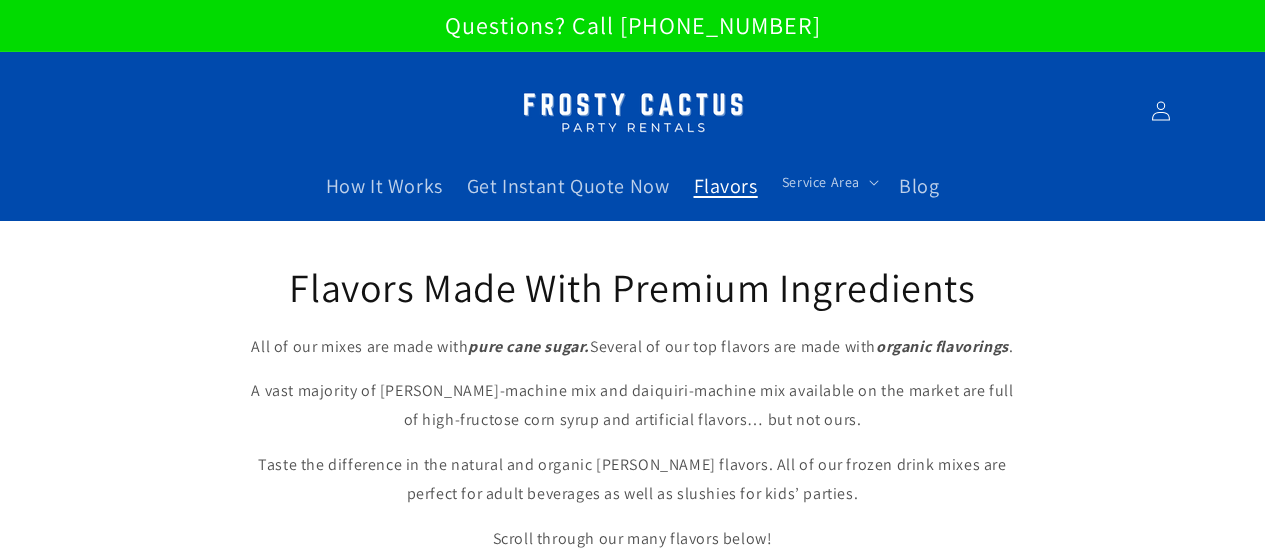 scroll, scrollTop: 0, scrollLeft: 0, axis: both 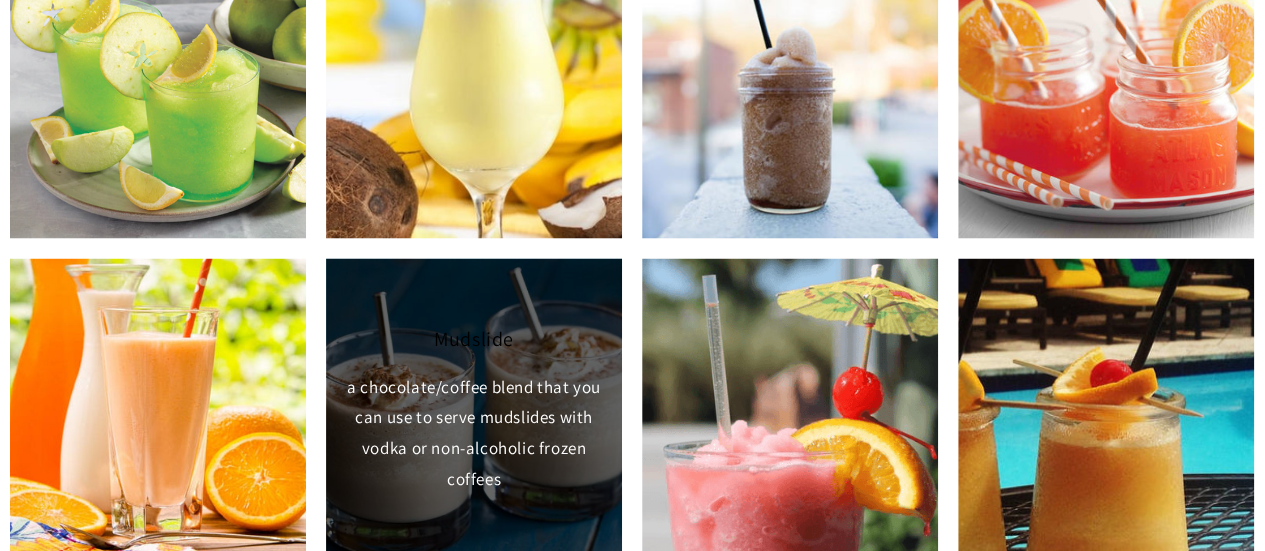 click on "Mudslide a chocolate/coffee blend that you can use to serve mudslides with vodka or non-alcoholic frozen coffees" at bounding box center (474, 406) 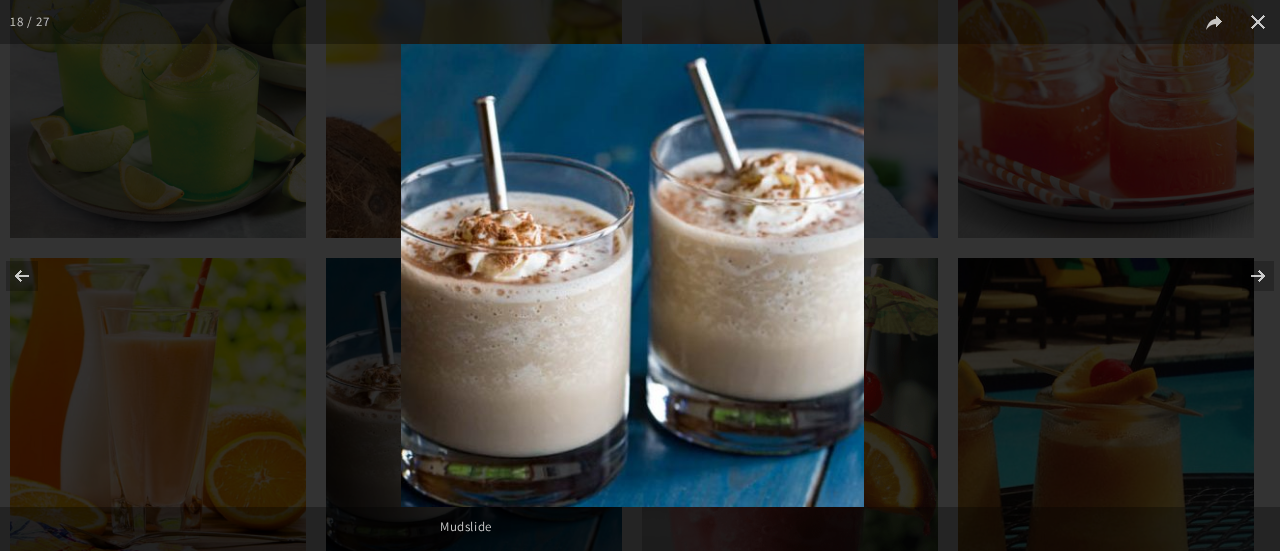 click at bounding box center (632, 275) 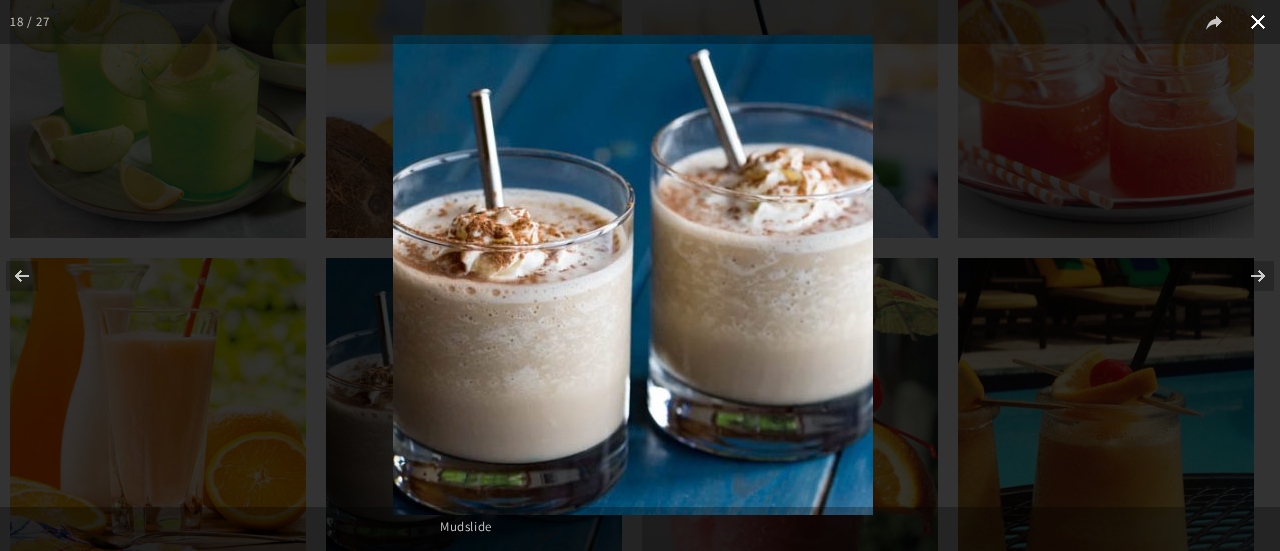 click at bounding box center (1258, 22) 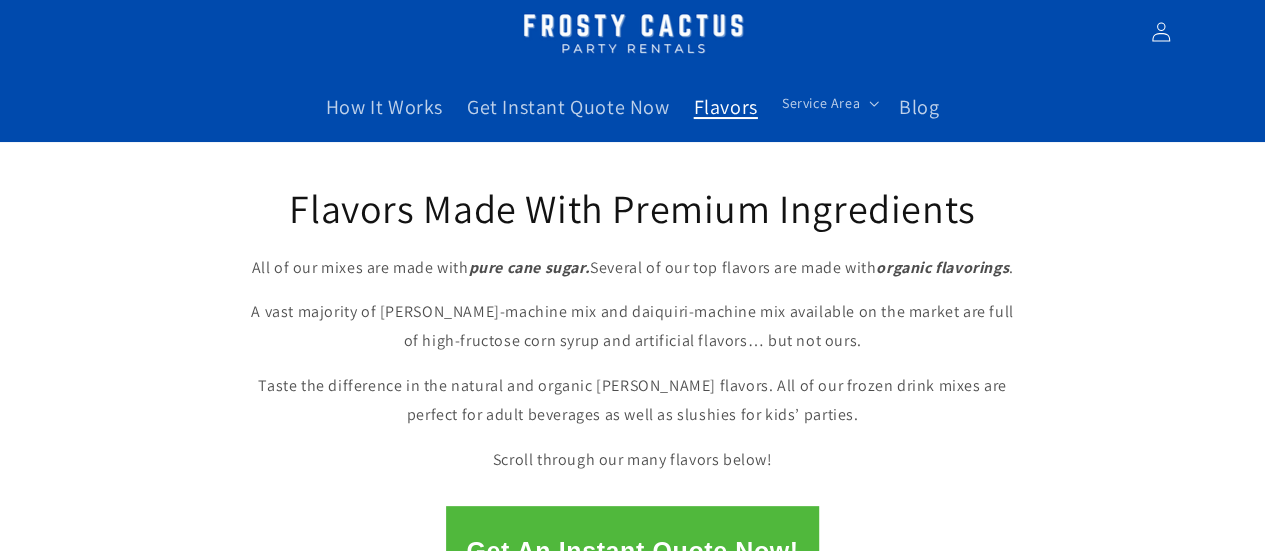 scroll, scrollTop: 0, scrollLeft: 0, axis: both 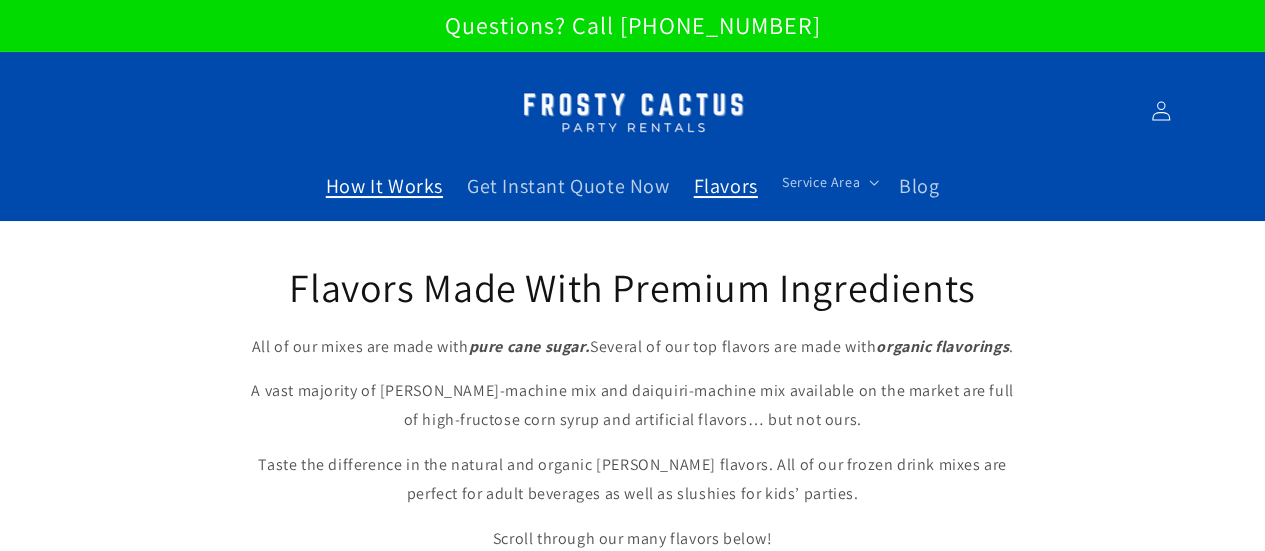 click on "How It Works" at bounding box center [384, 186] 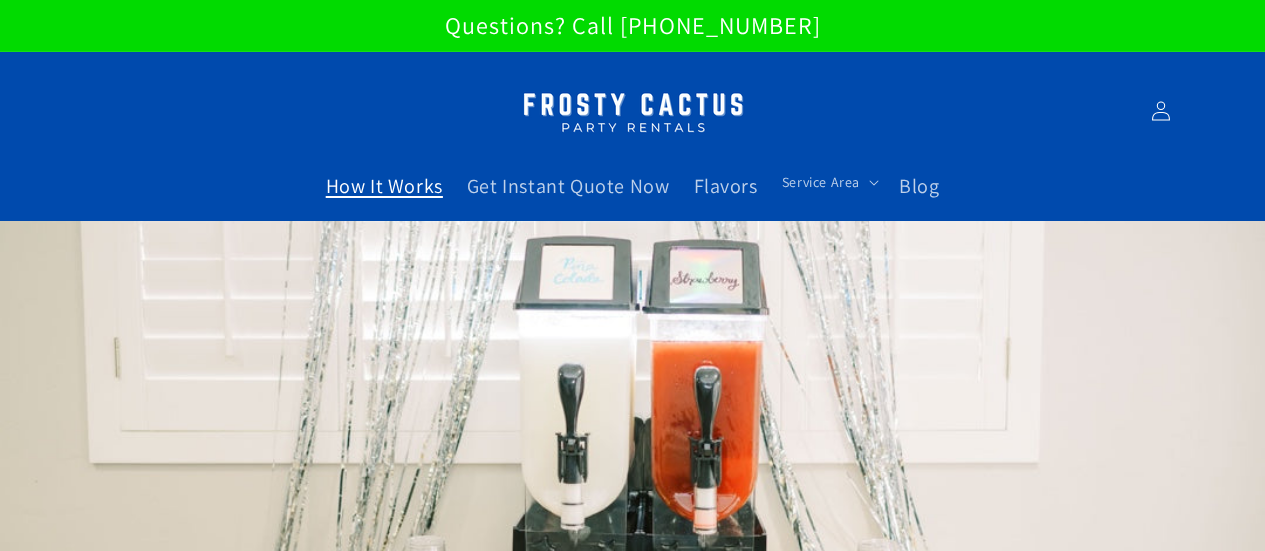 scroll, scrollTop: 0, scrollLeft: 0, axis: both 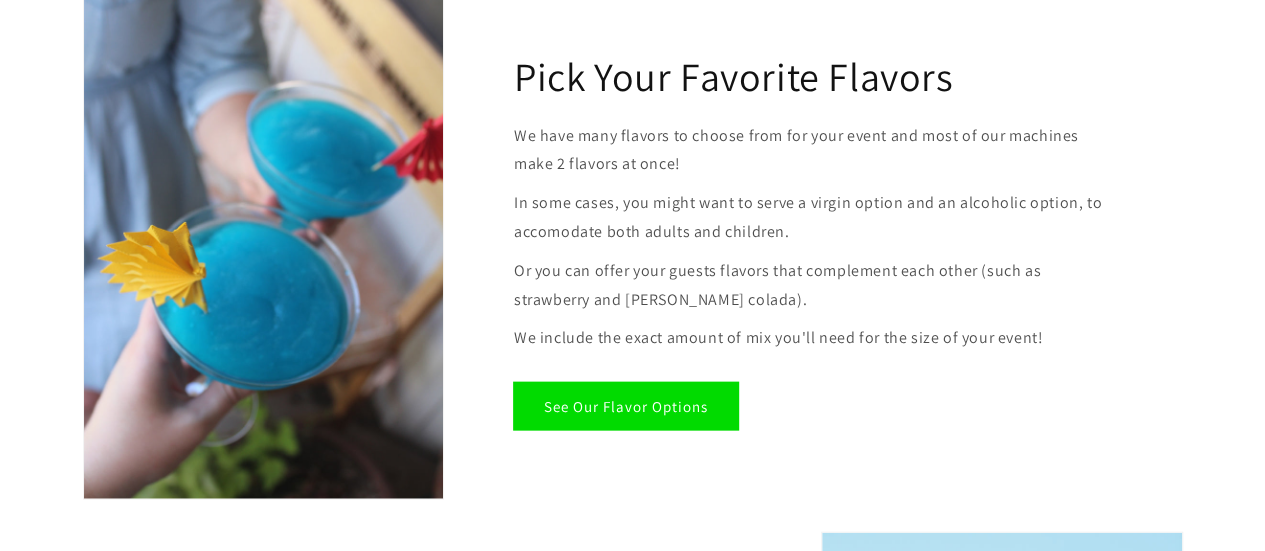 click on "See Our Flavor Options" at bounding box center (626, 406) 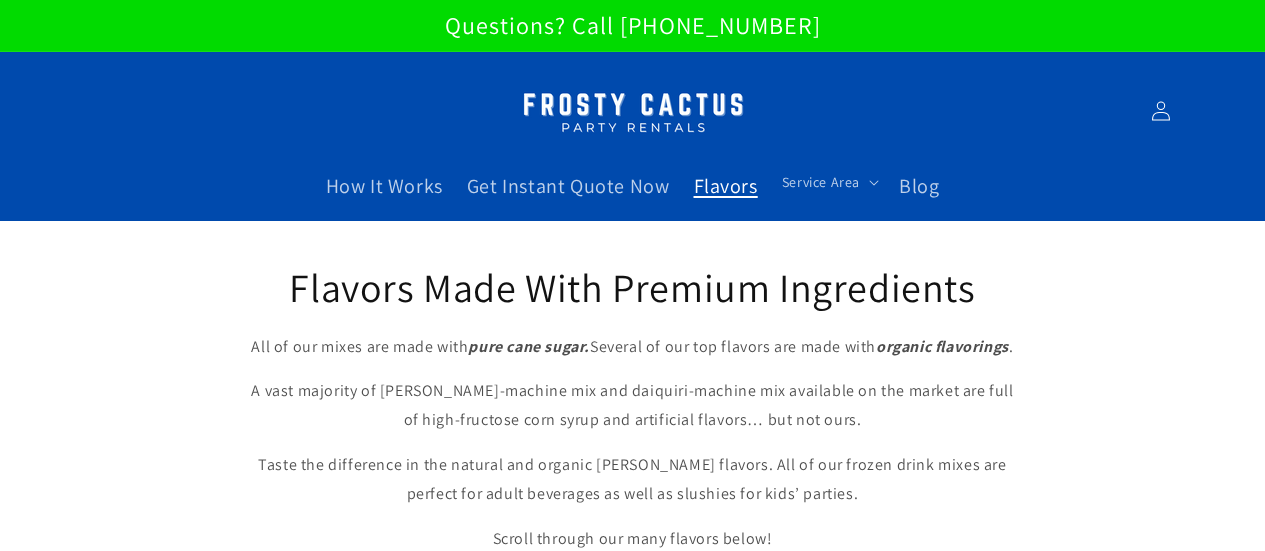scroll, scrollTop: 0, scrollLeft: 0, axis: both 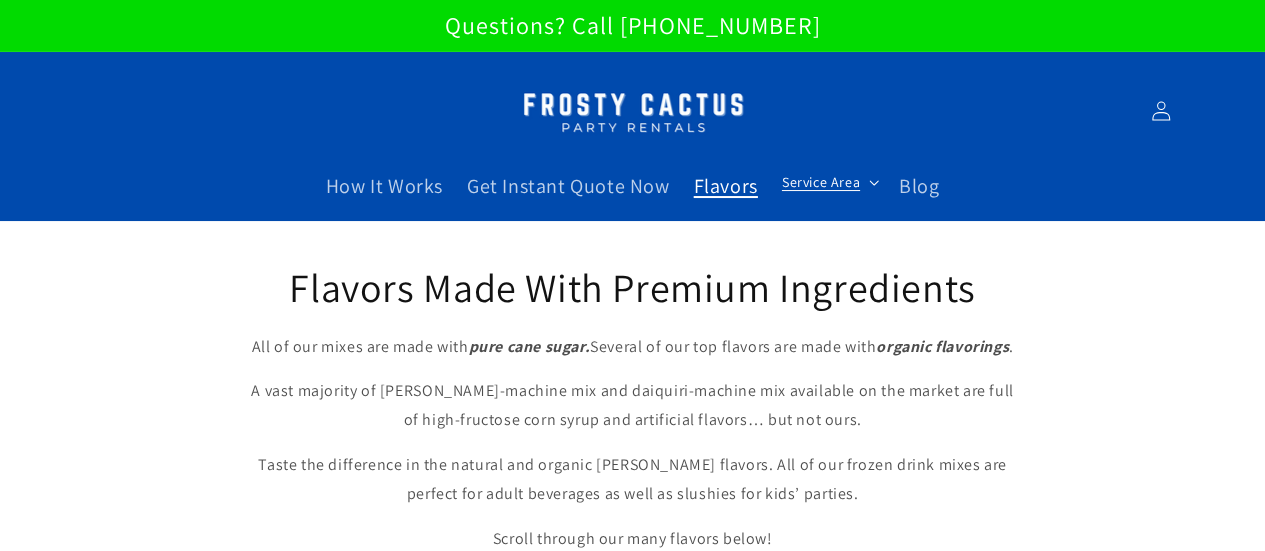 click on "Service Area" at bounding box center [821, 182] 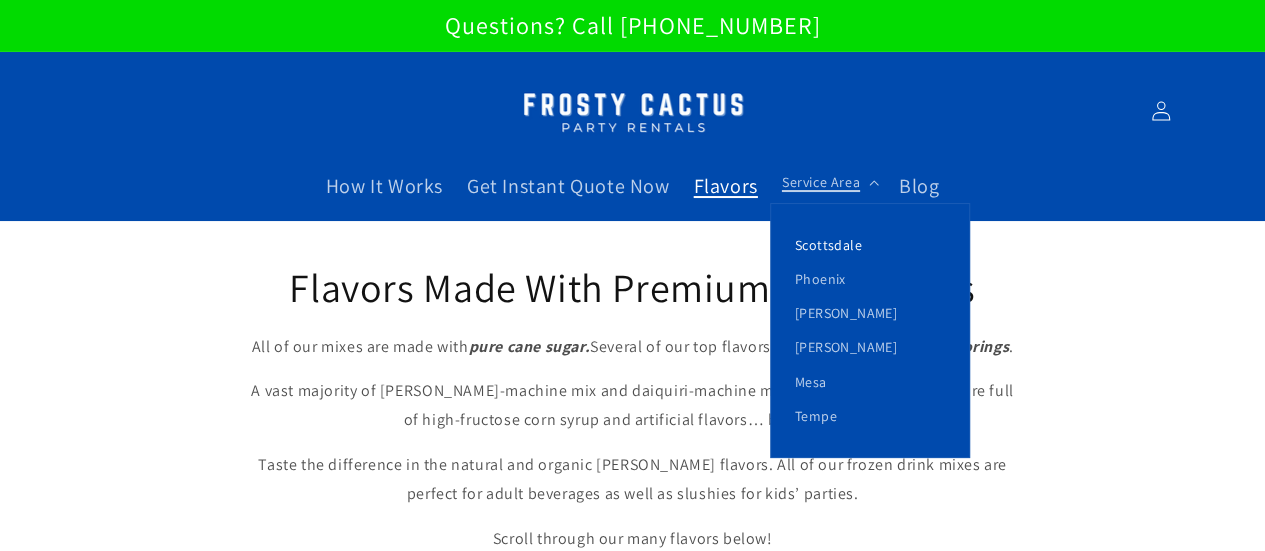 click on "Scottsdale" at bounding box center [870, 245] 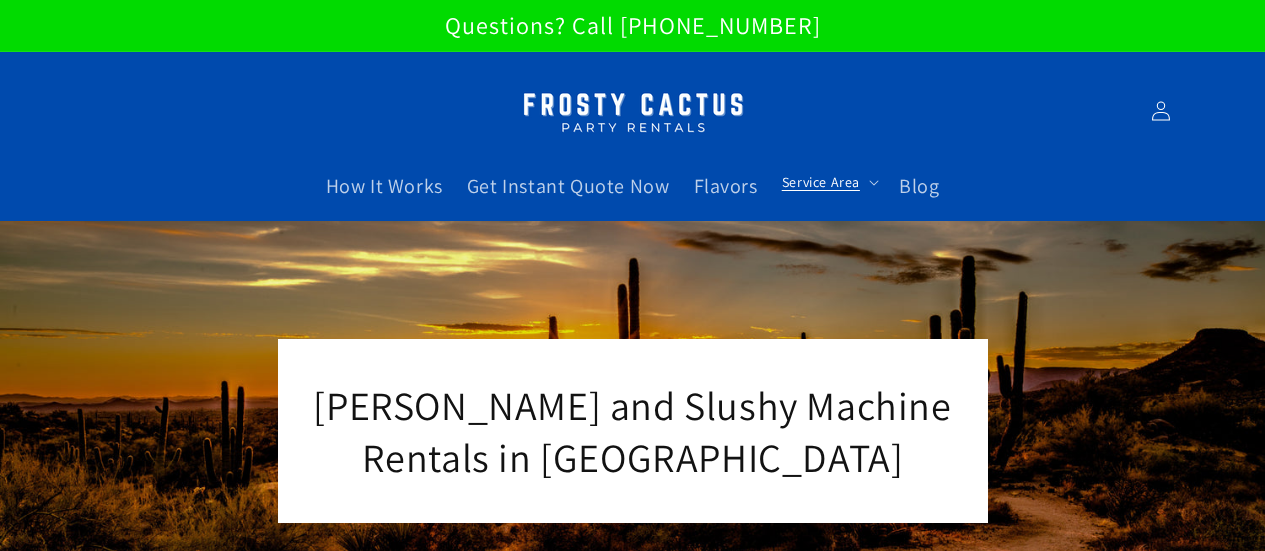 scroll, scrollTop: 0, scrollLeft: 0, axis: both 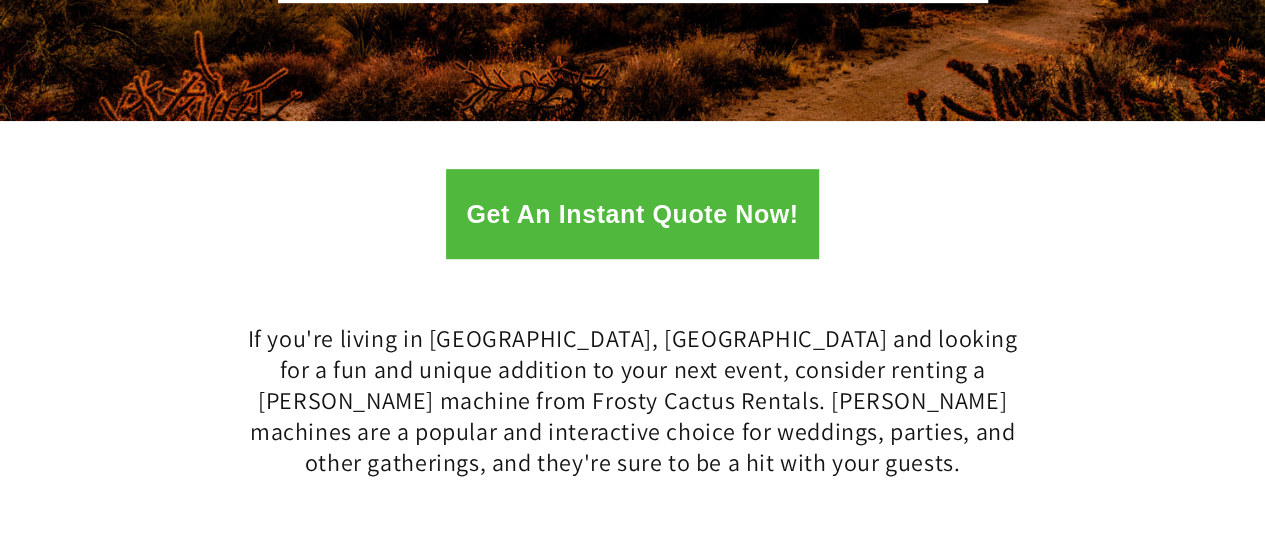 click on "Get An Instant Quote Now!" at bounding box center (632, 214) 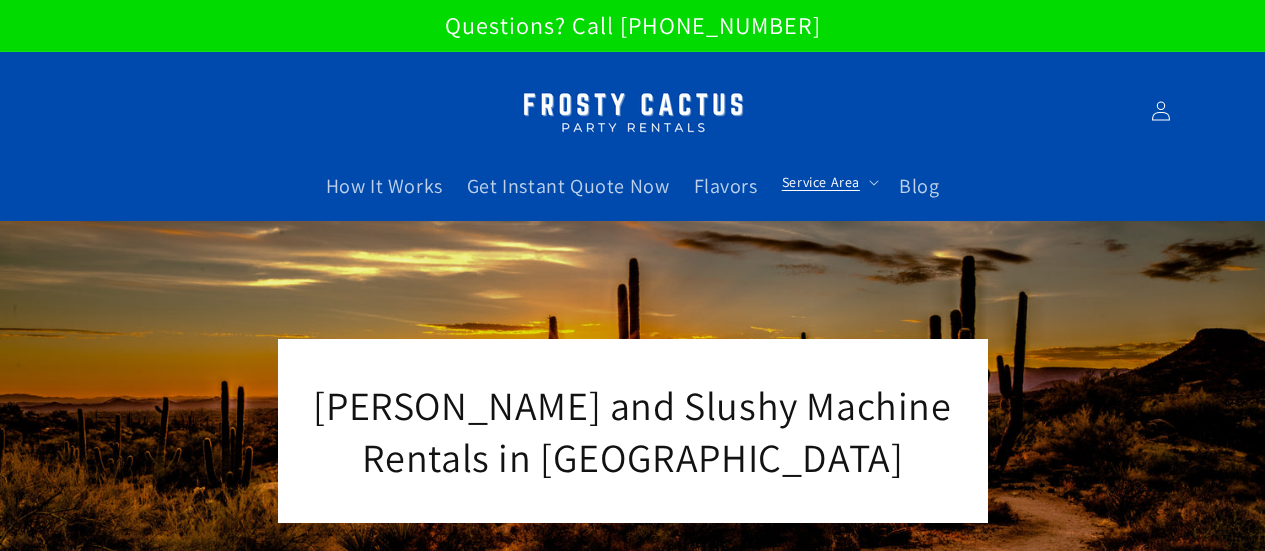 scroll, scrollTop: 0, scrollLeft: 0, axis: both 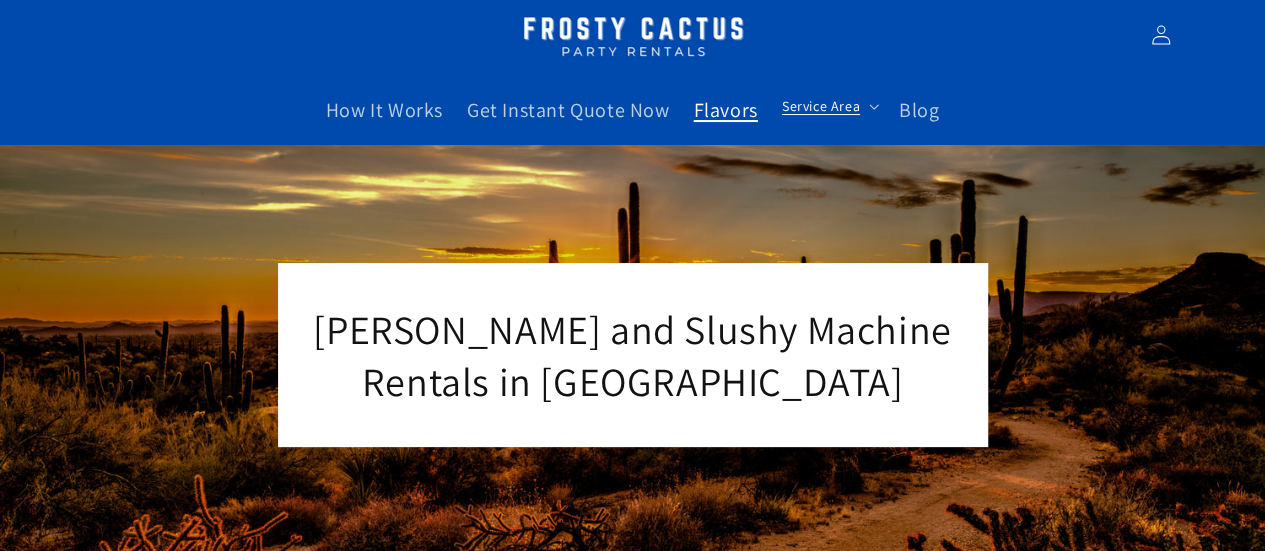 click on "Flavors" at bounding box center (726, 110) 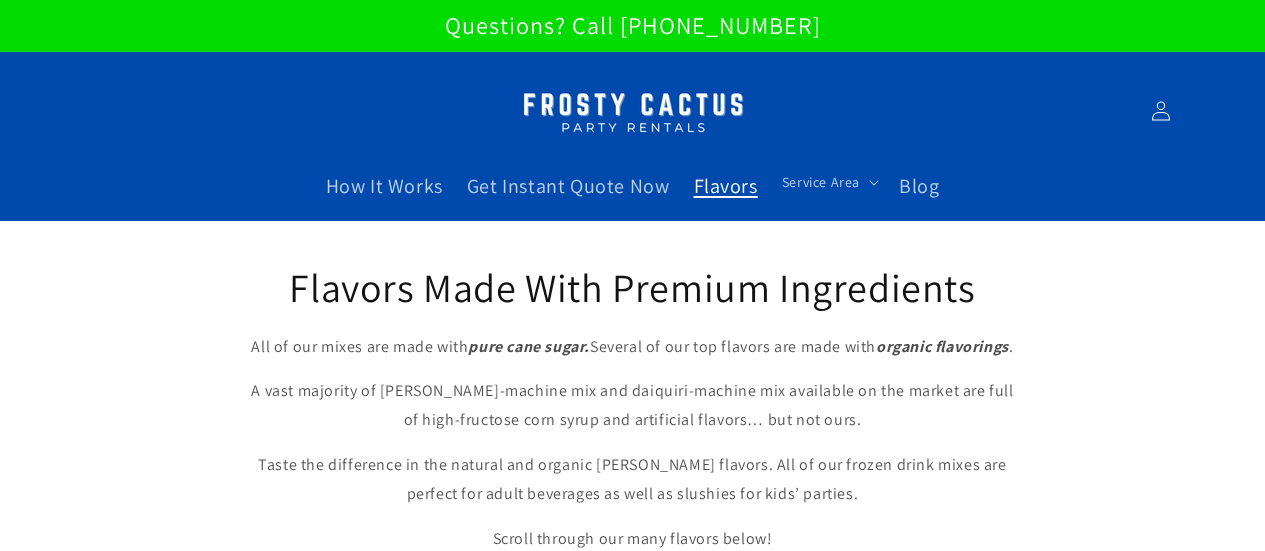 scroll, scrollTop: 0, scrollLeft: 0, axis: both 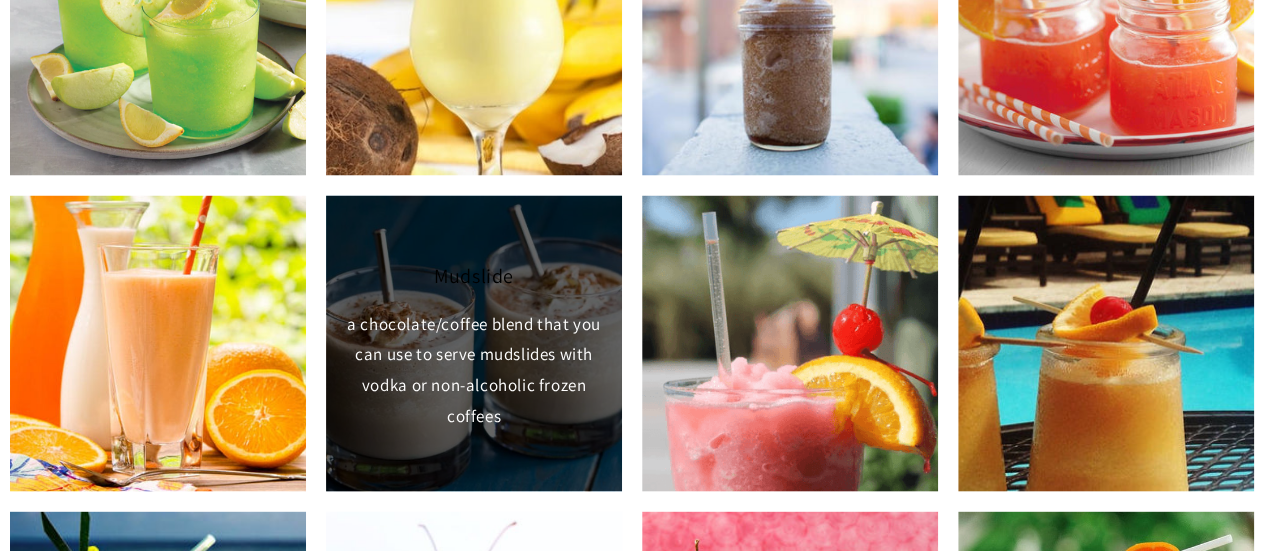 click on "Mudslide a chocolate/coffee blend that you can use to serve mudslides with vodka or non-alcoholic frozen coffees" at bounding box center [474, 343] 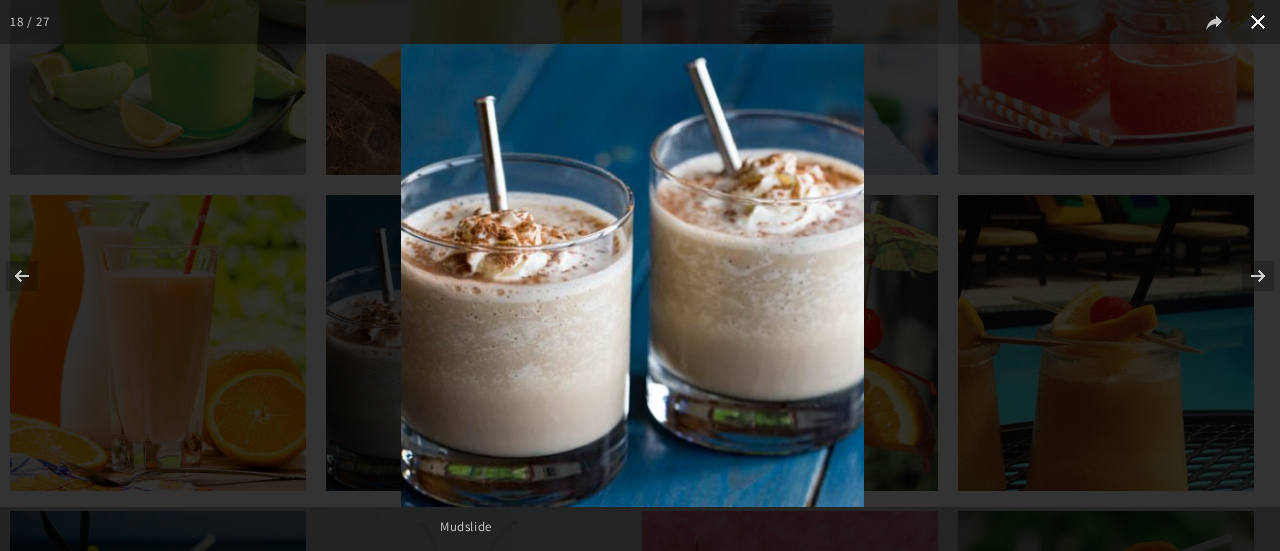 click at bounding box center (1258, 22) 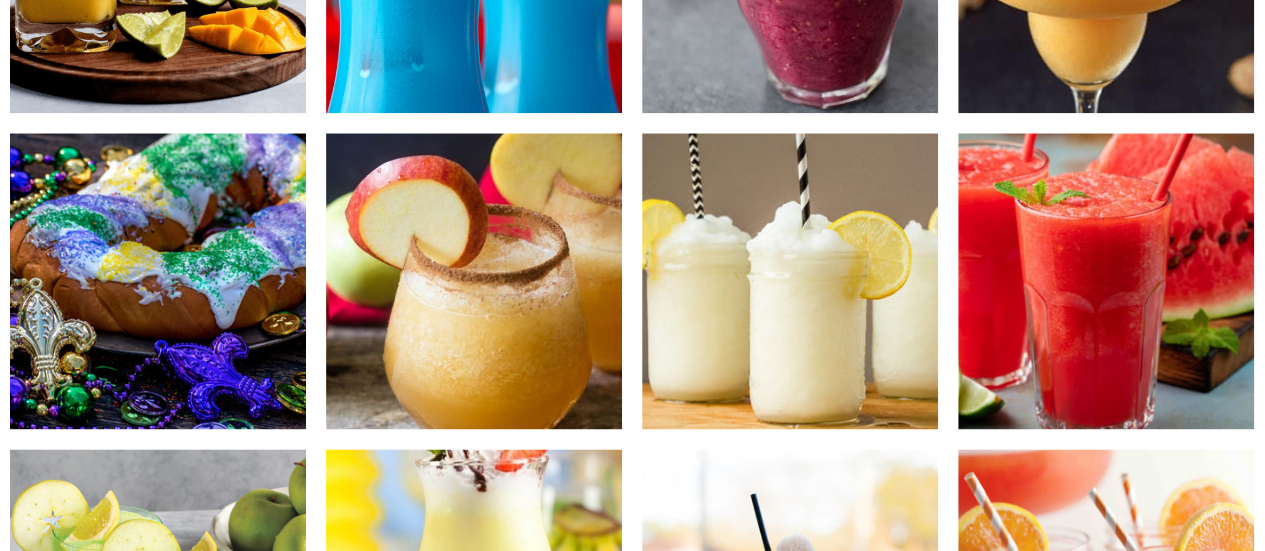 scroll, scrollTop: 1238, scrollLeft: 0, axis: vertical 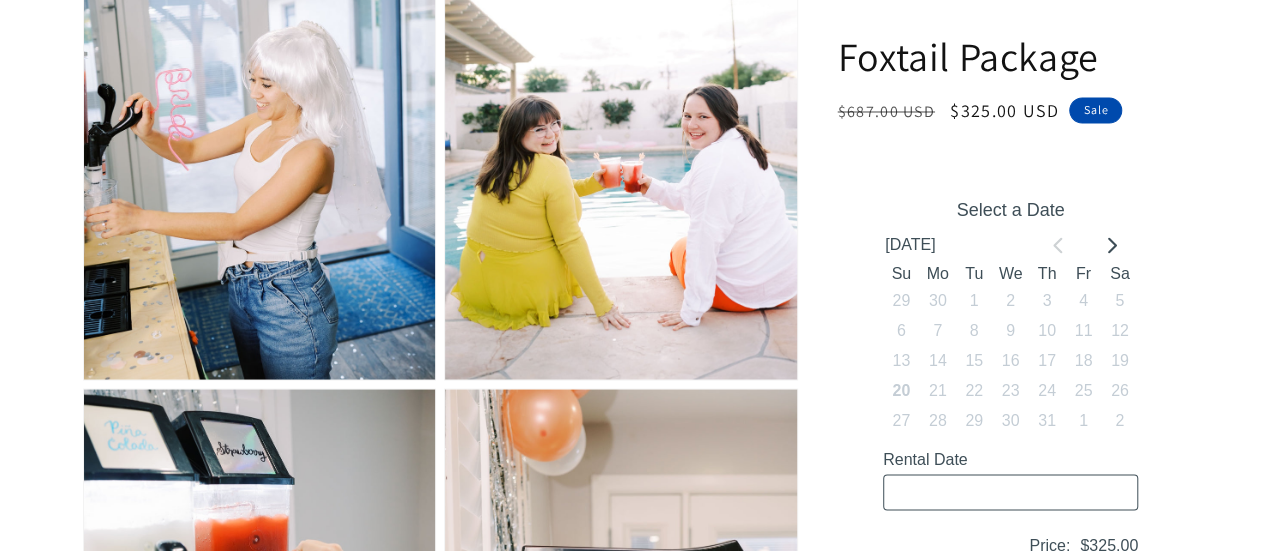 click on "Rental Date" at bounding box center [1009, 492] 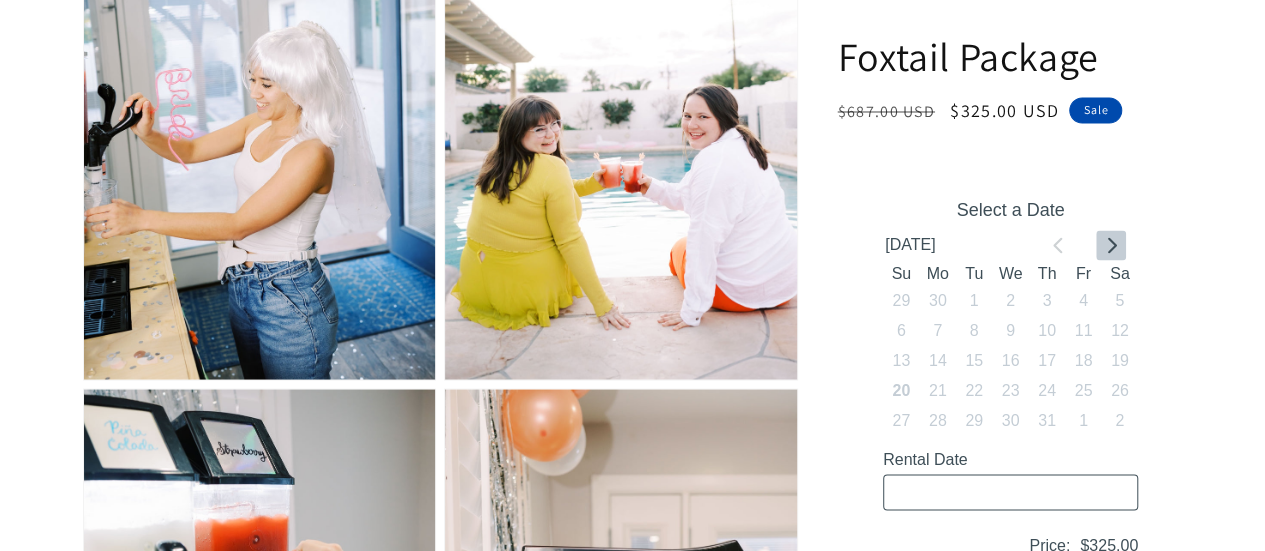 click 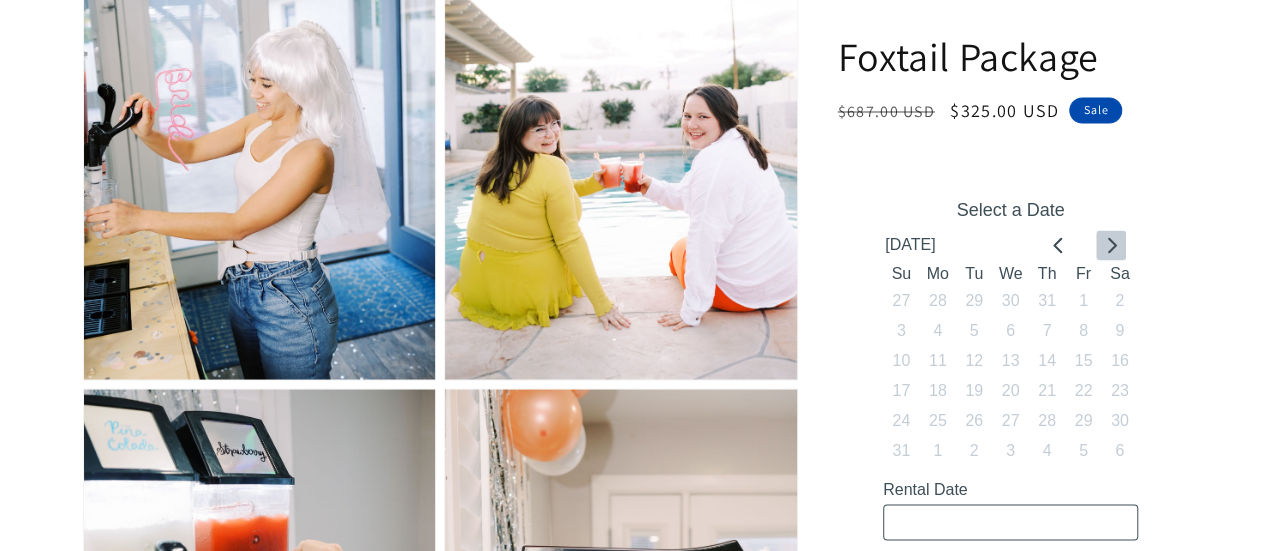 click 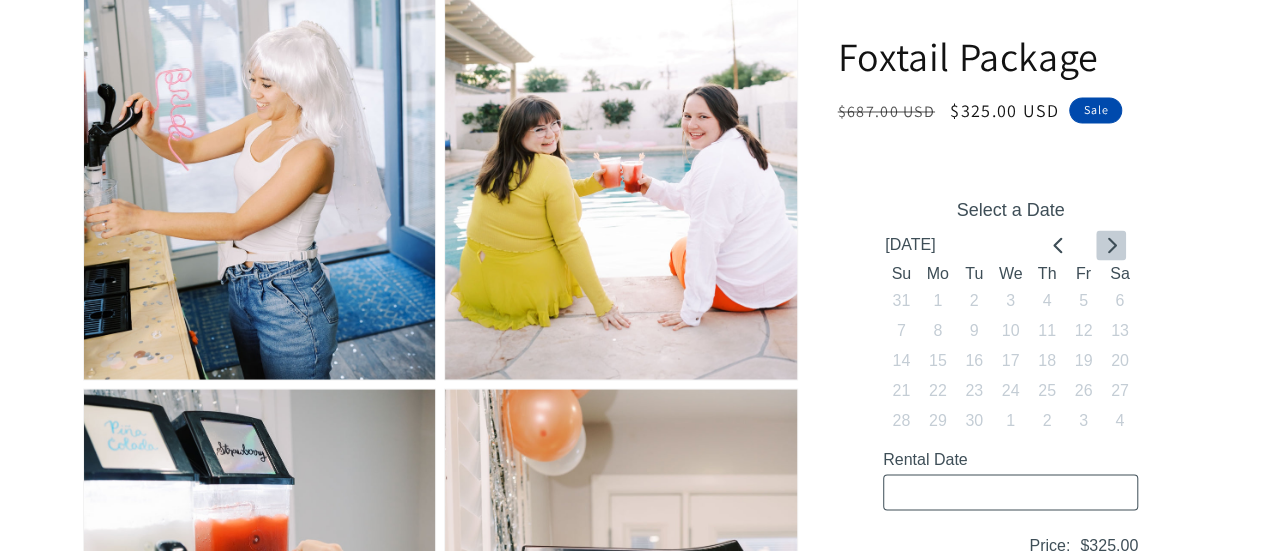 click 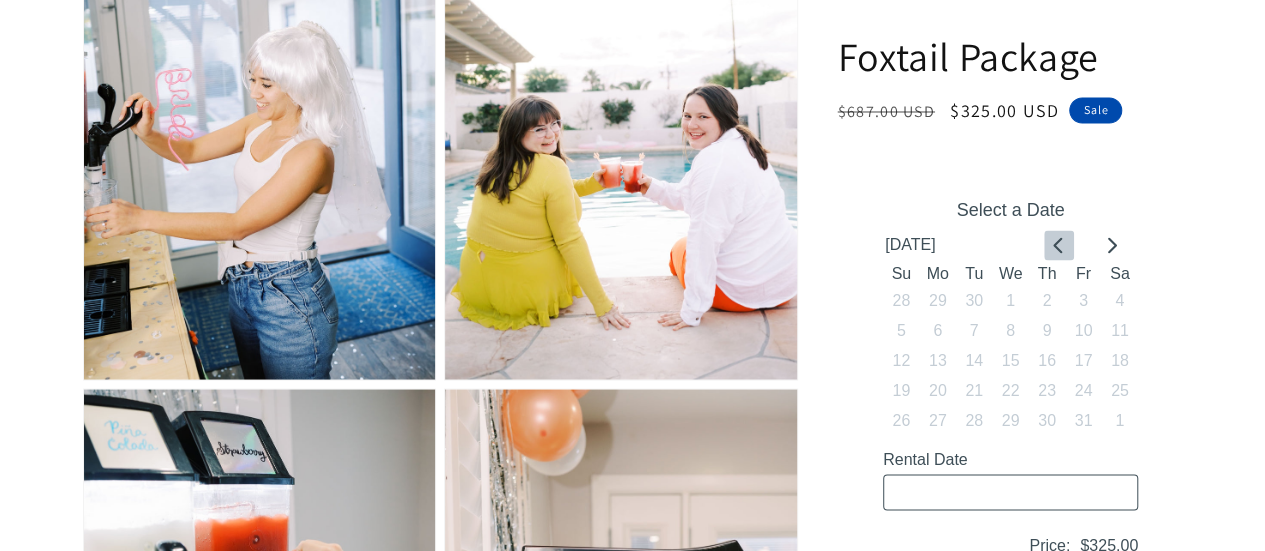 click 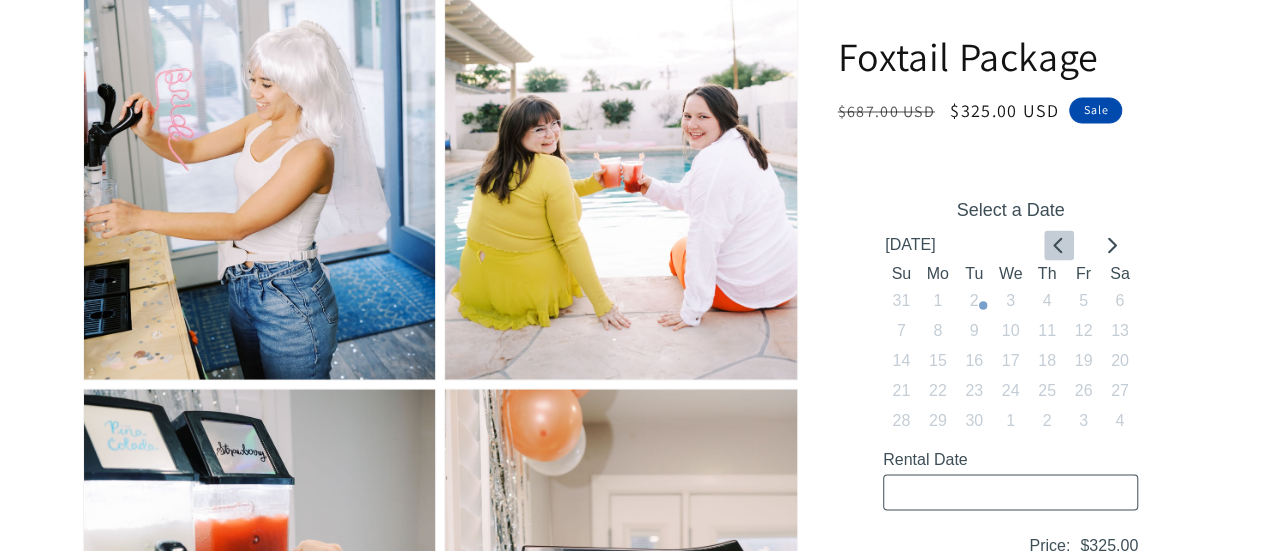 click 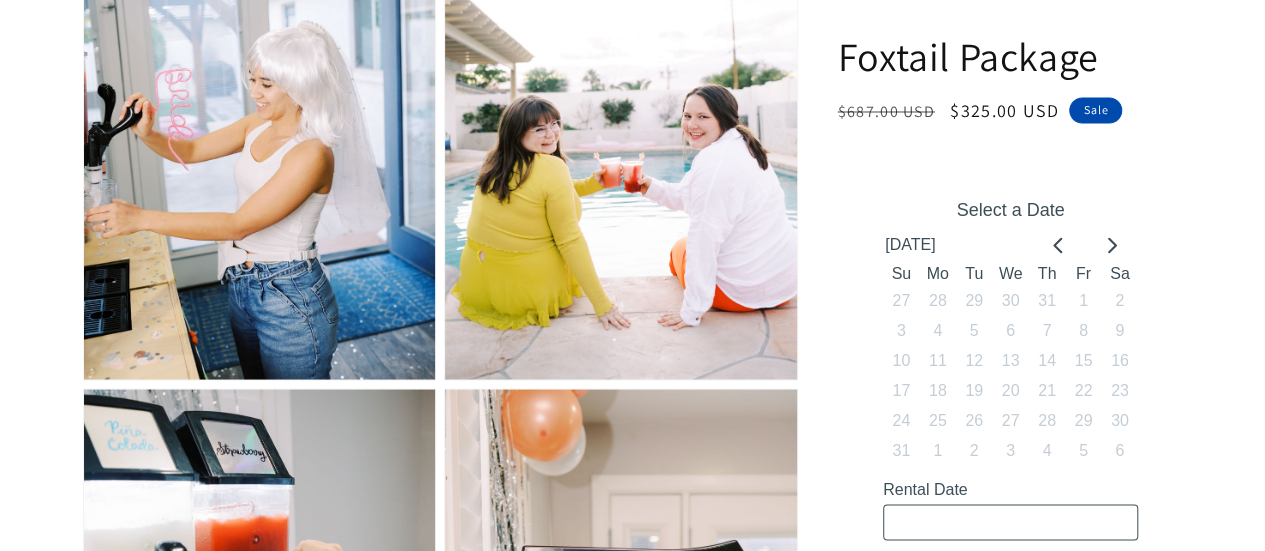 click on "Rental Date" at bounding box center (1009, 522) 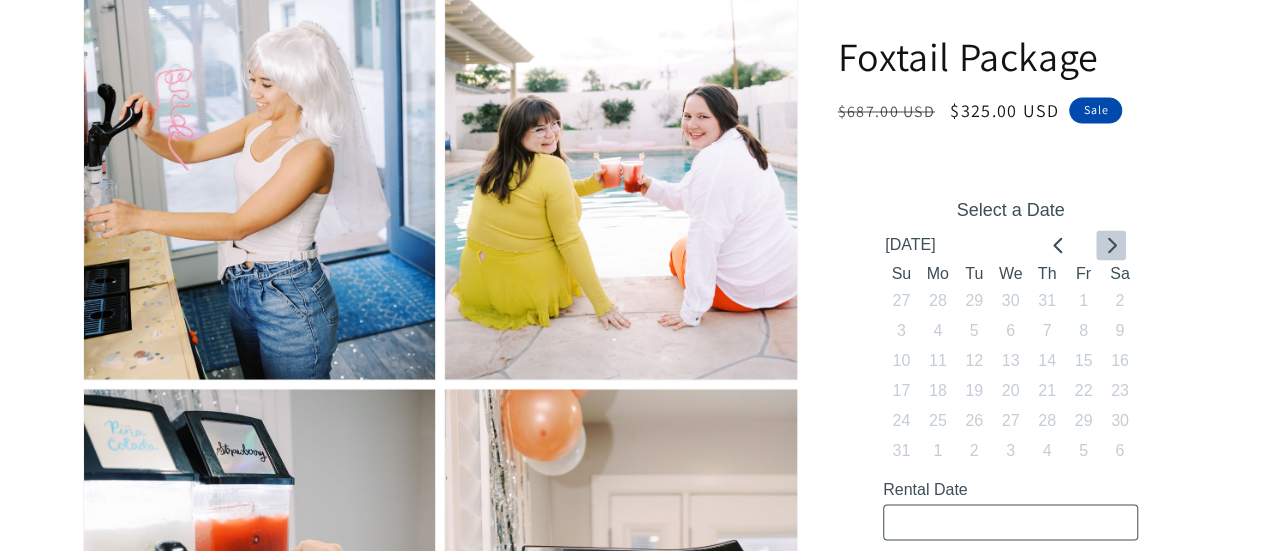 click at bounding box center (1110, 245) 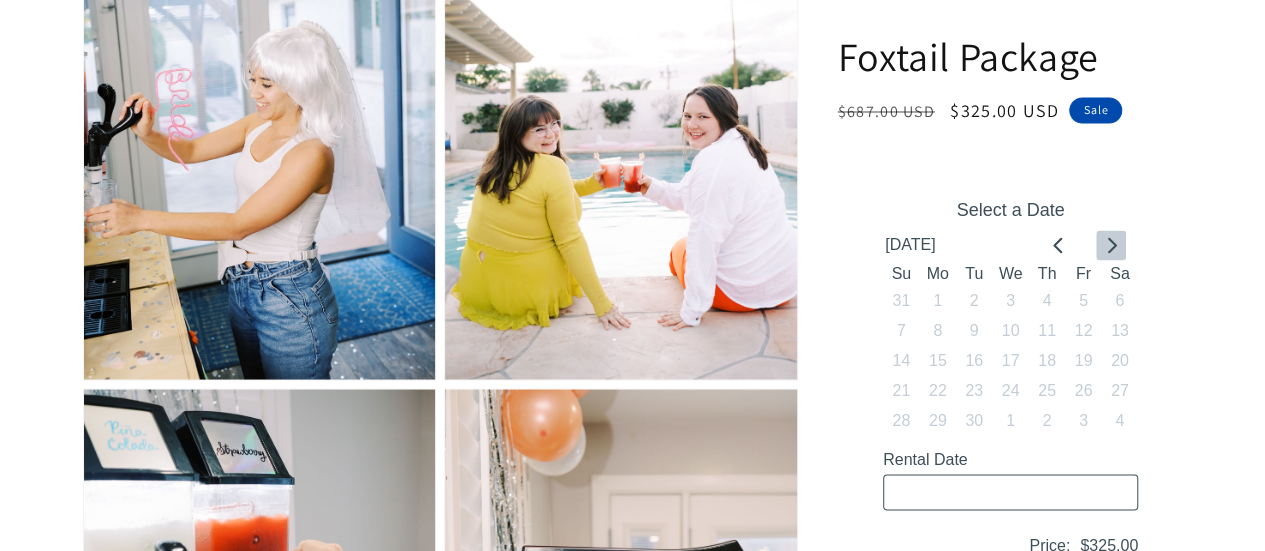 click at bounding box center (1110, 245) 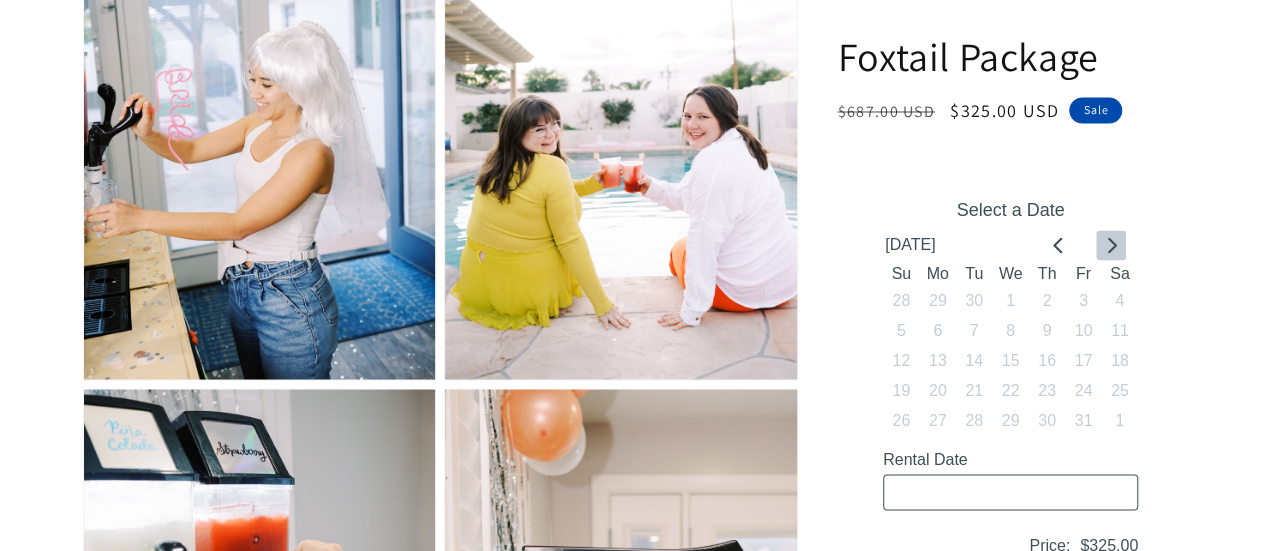 click at bounding box center [1110, 245] 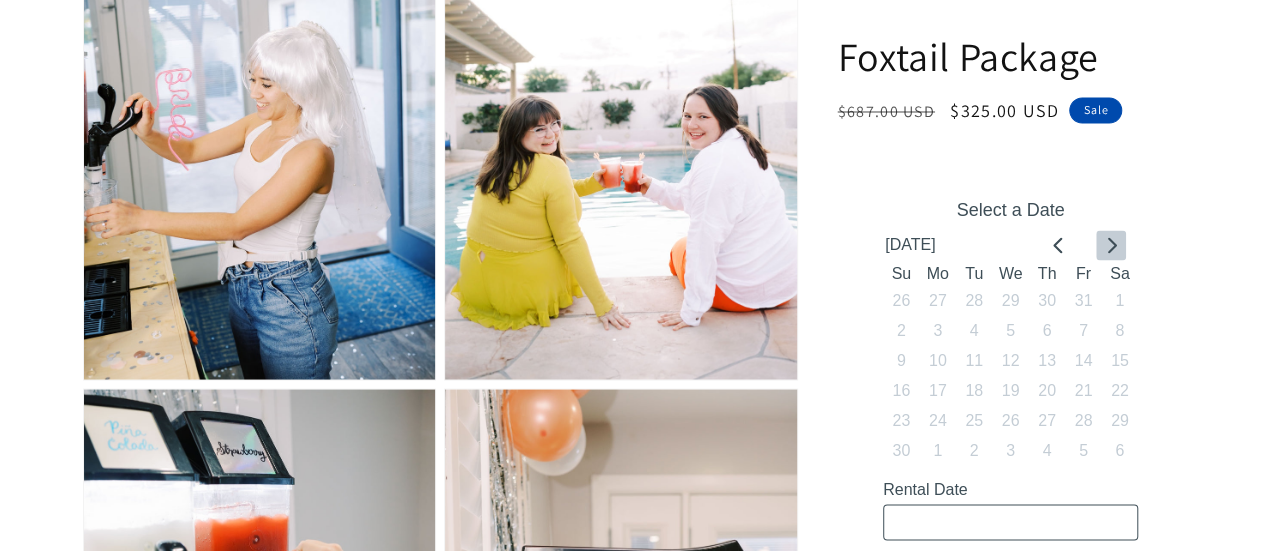 click at bounding box center [1110, 245] 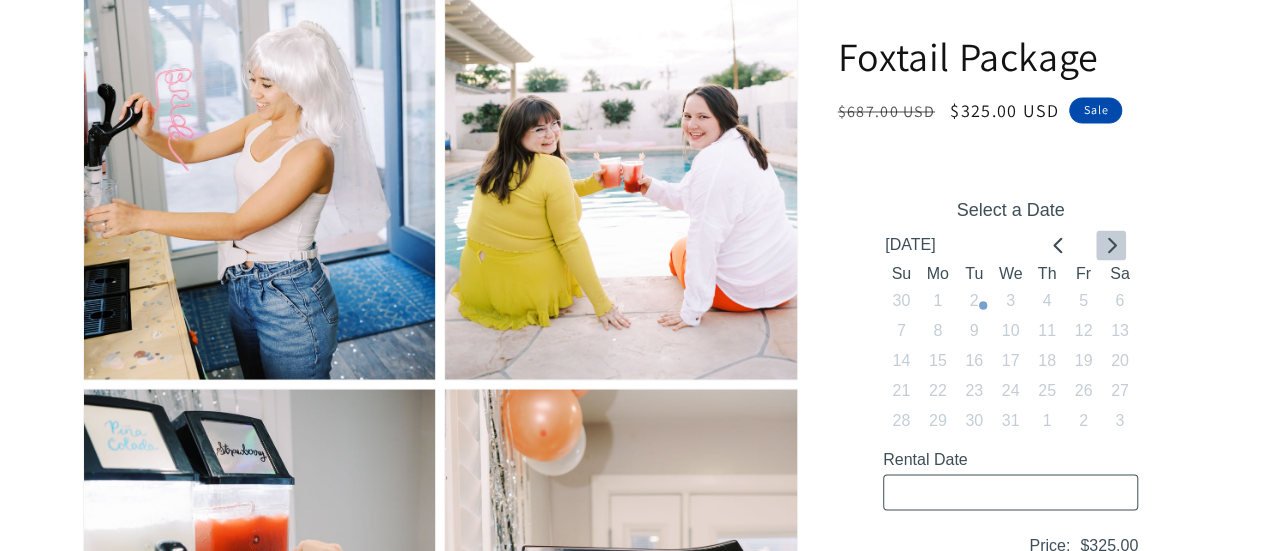 click at bounding box center (1110, 245) 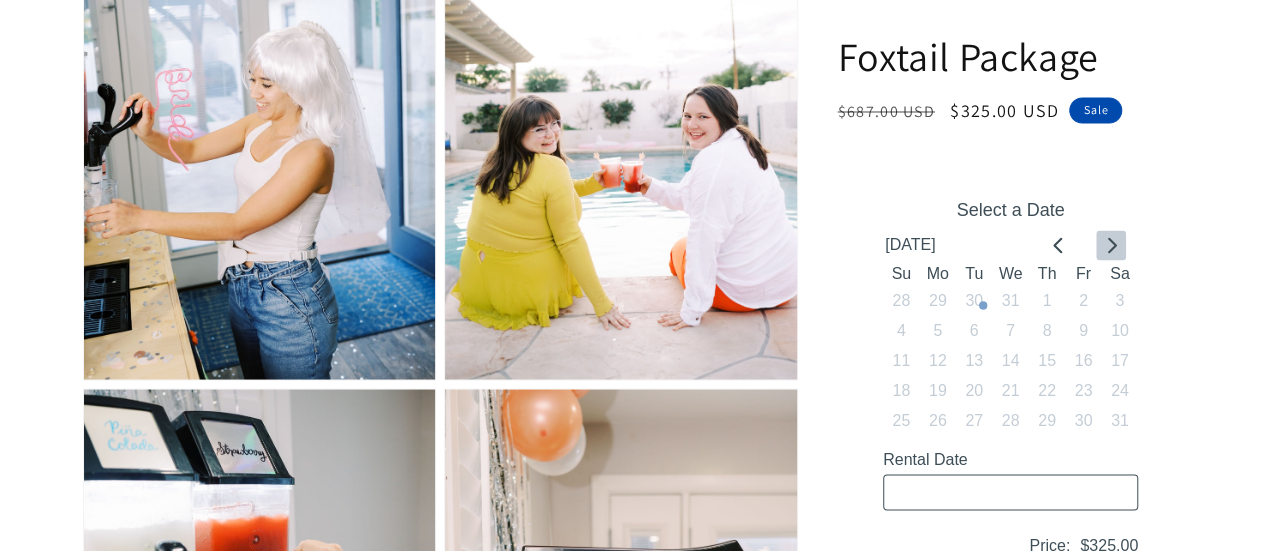 click at bounding box center (1110, 245) 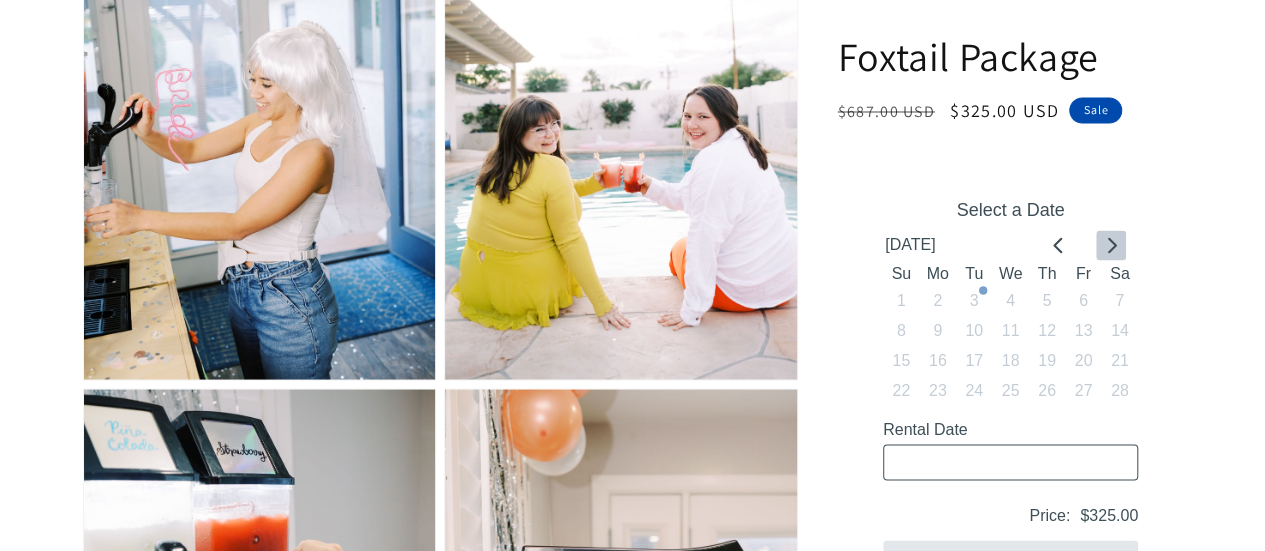click at bounding box center (1110, 245) 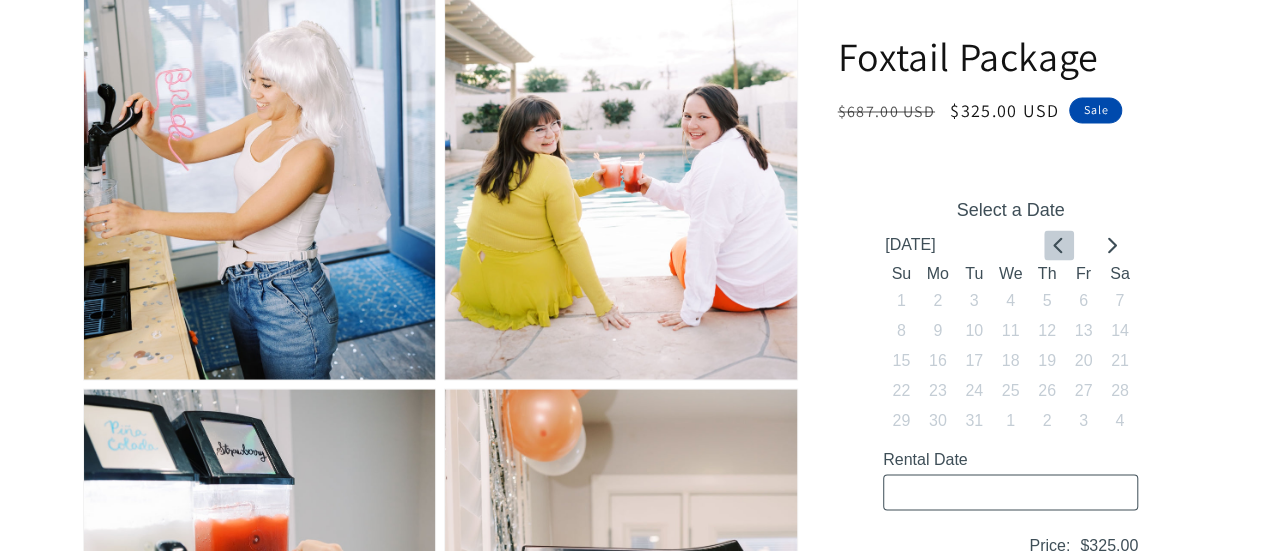 click 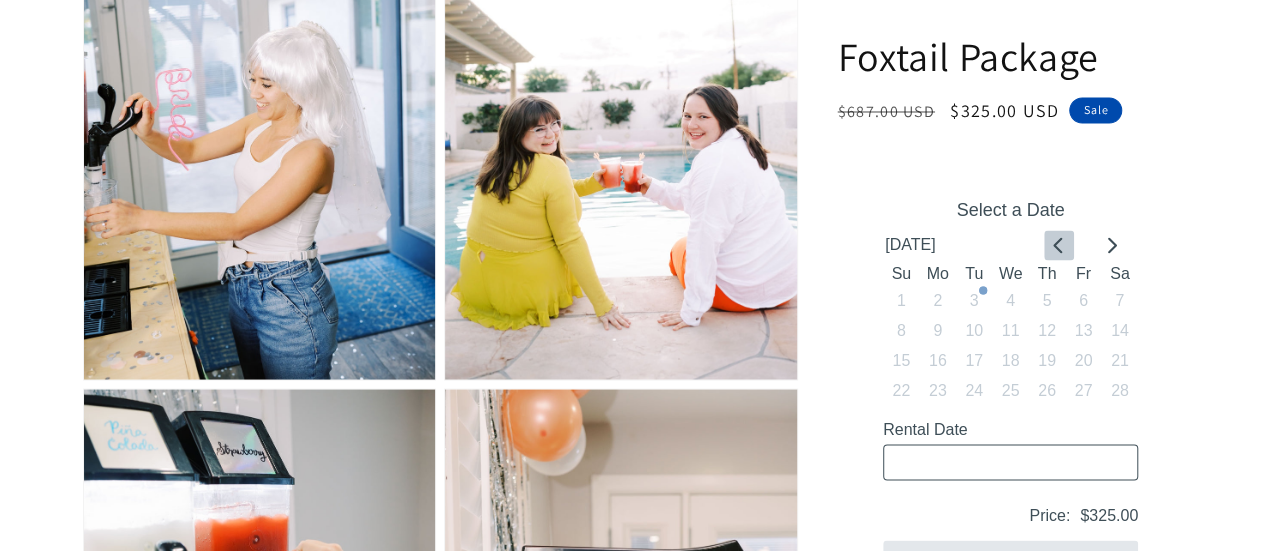 click 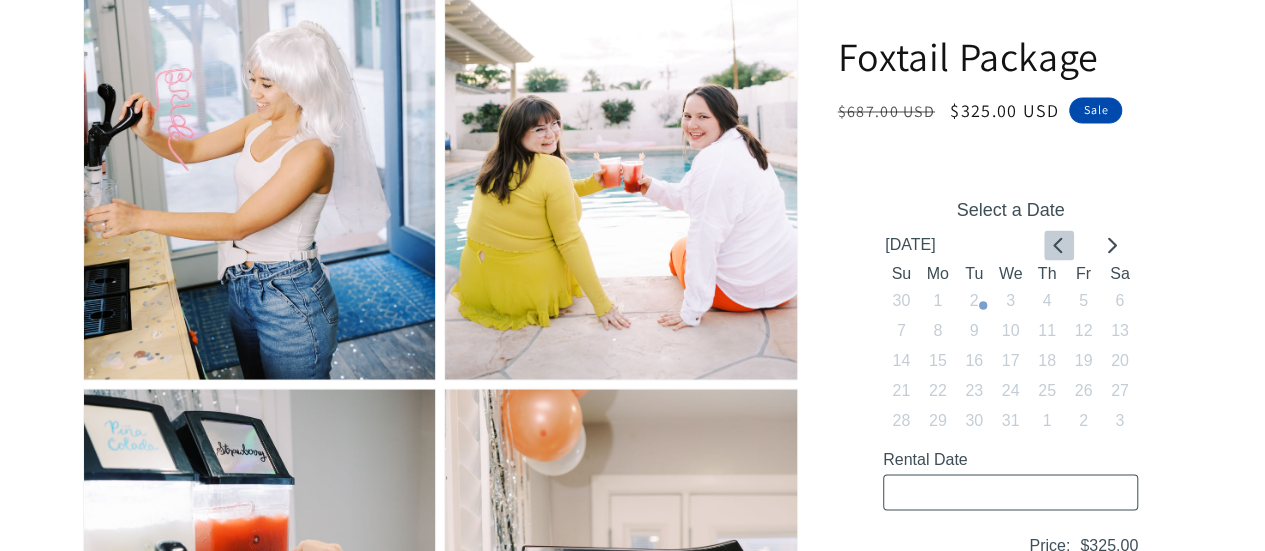 click 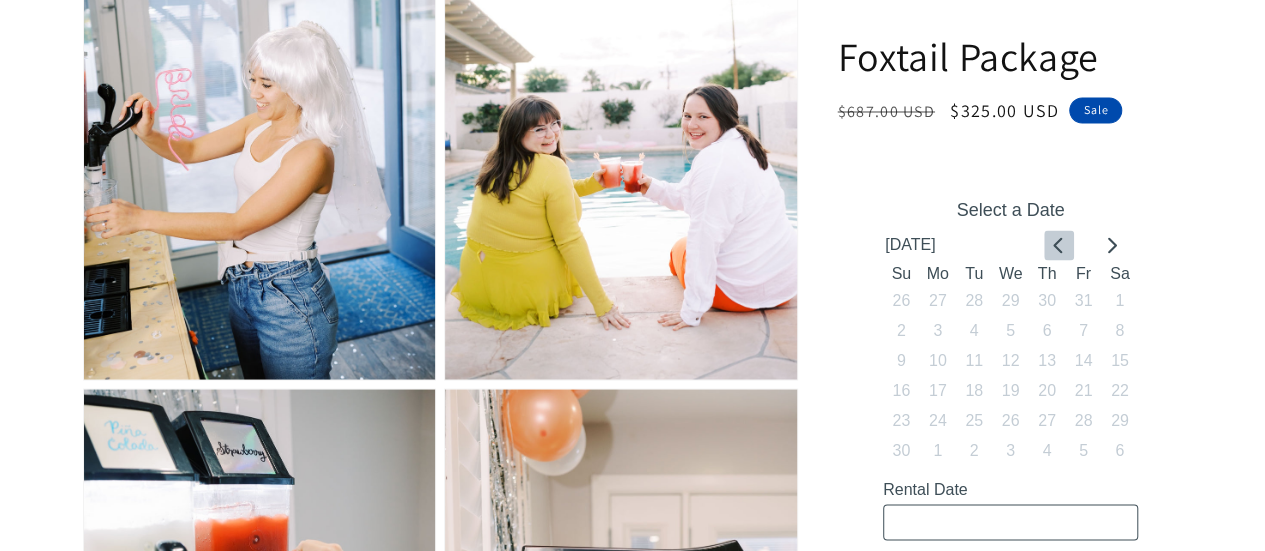 click 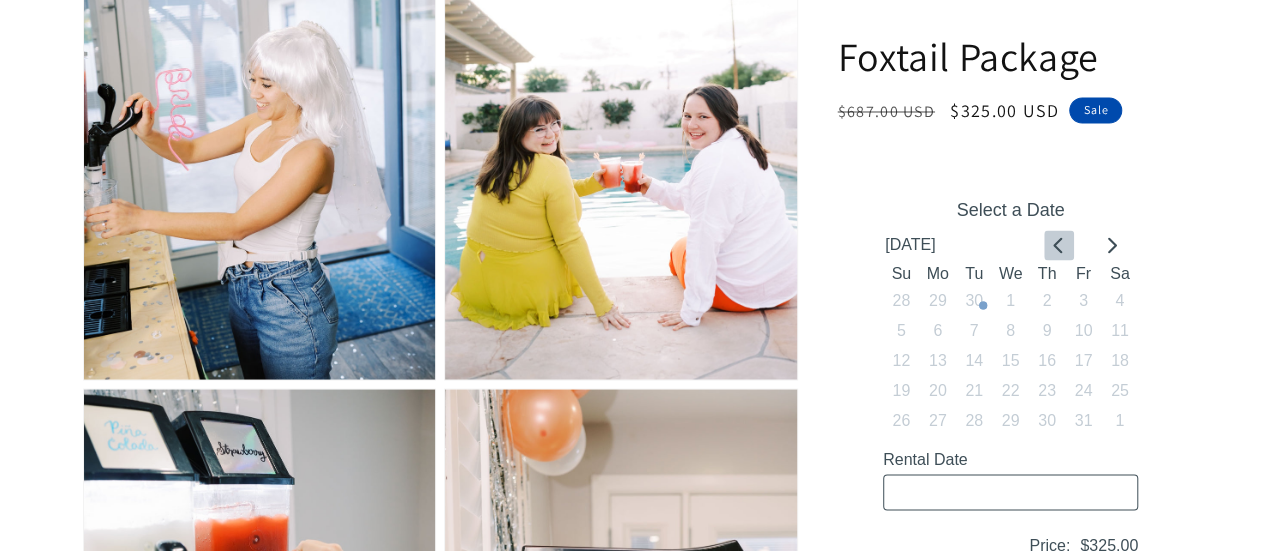 click 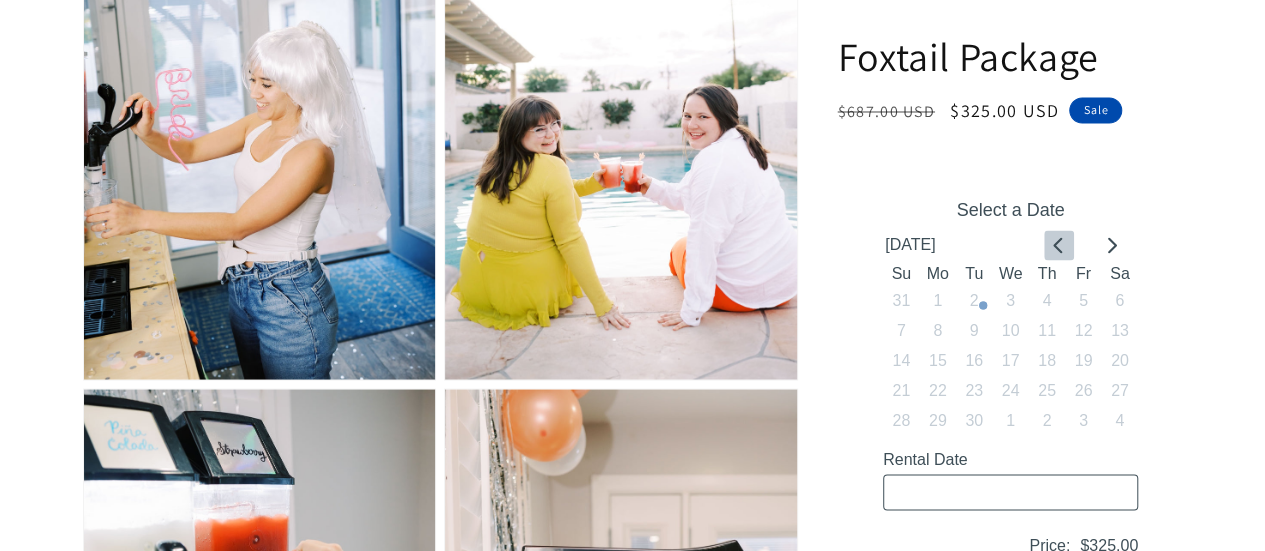 click 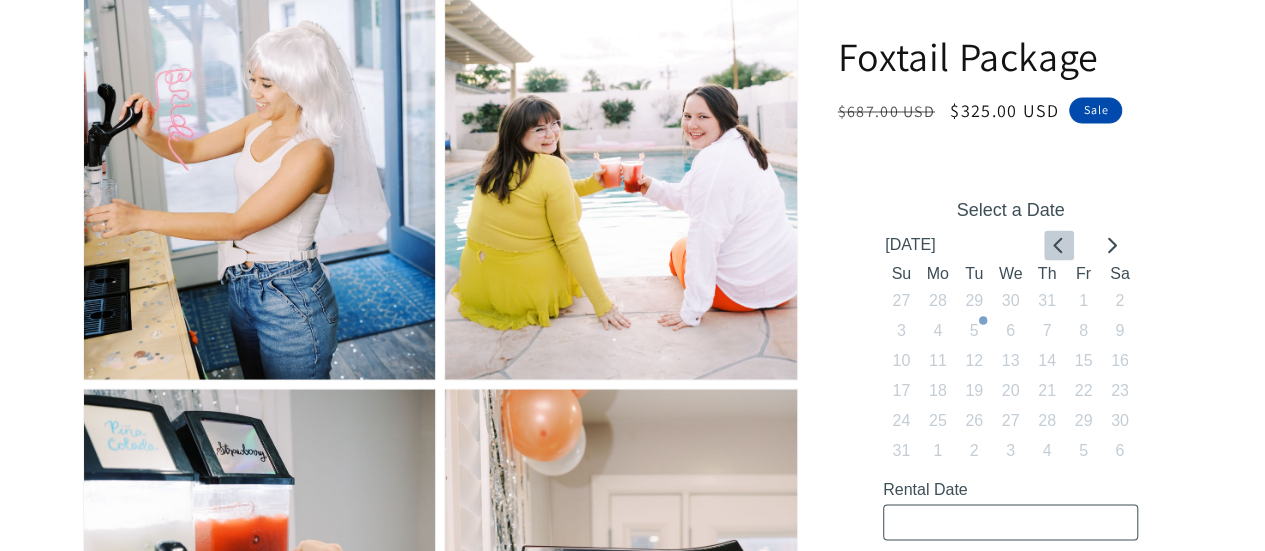 click 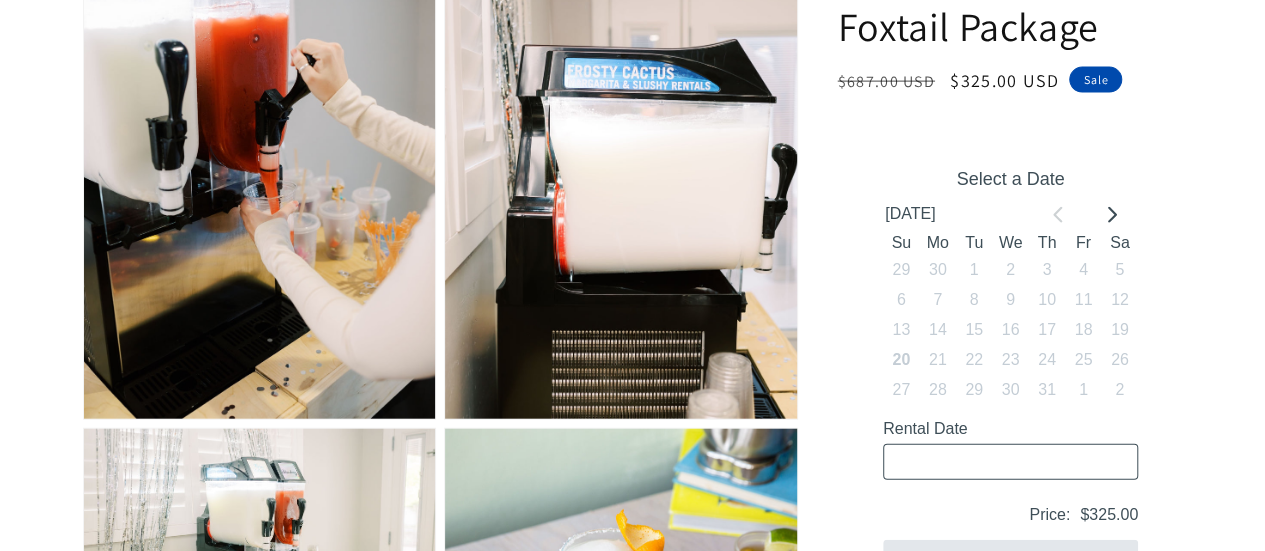 scroll, scrollTop: 2244, scrollLeft: 0, axis: vertical 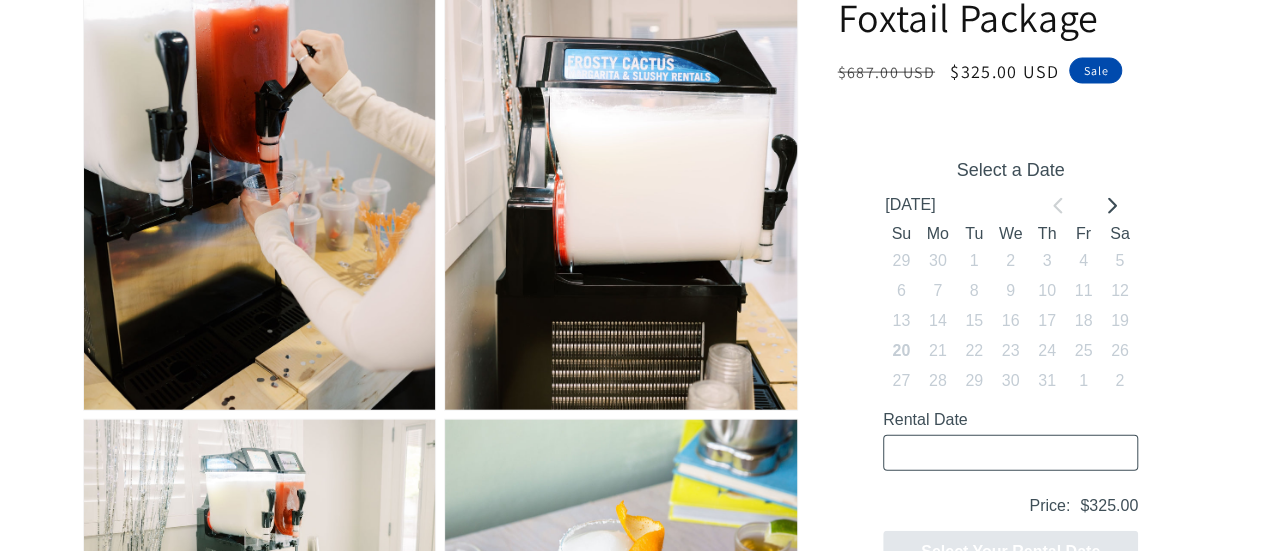 click on "Rental Date" at bounding box center [1009, 452] 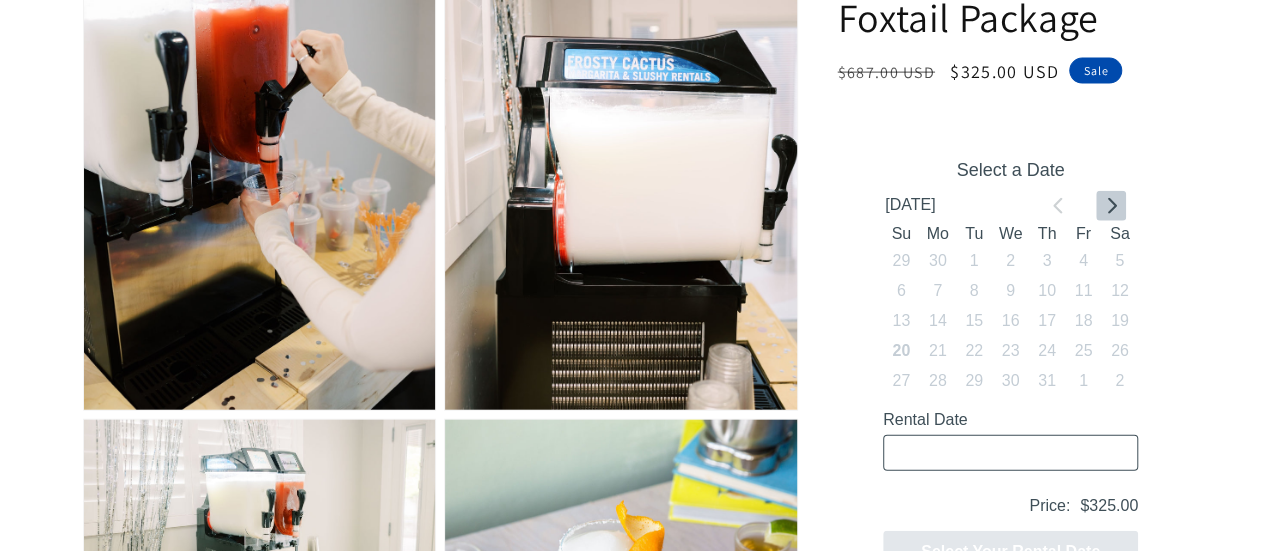 click 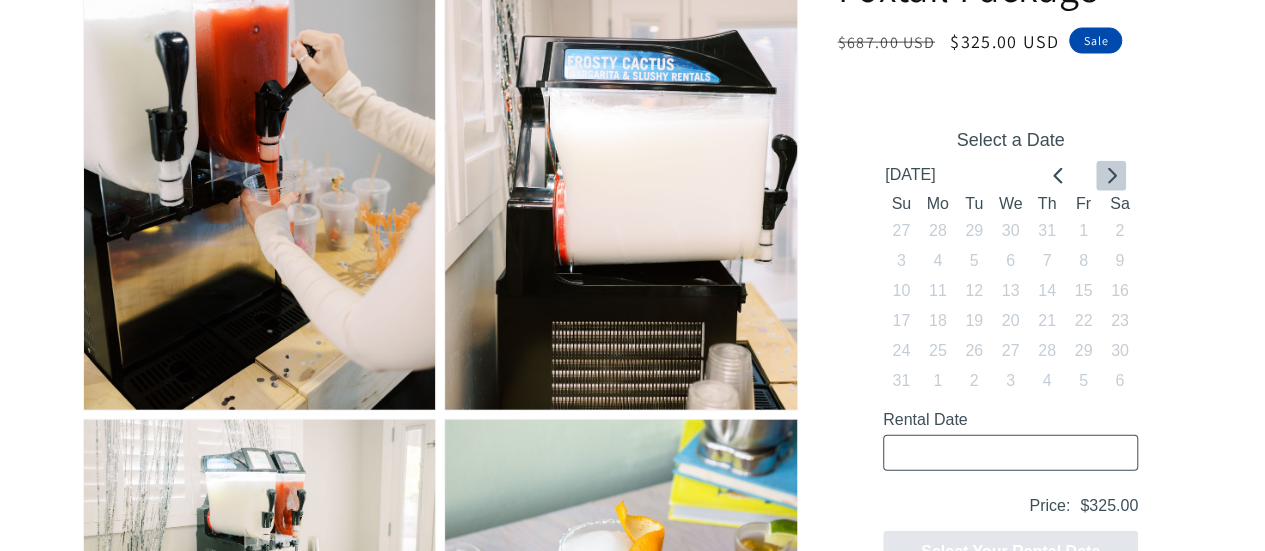 click on "Sa" at bounding box center (1119, 203) 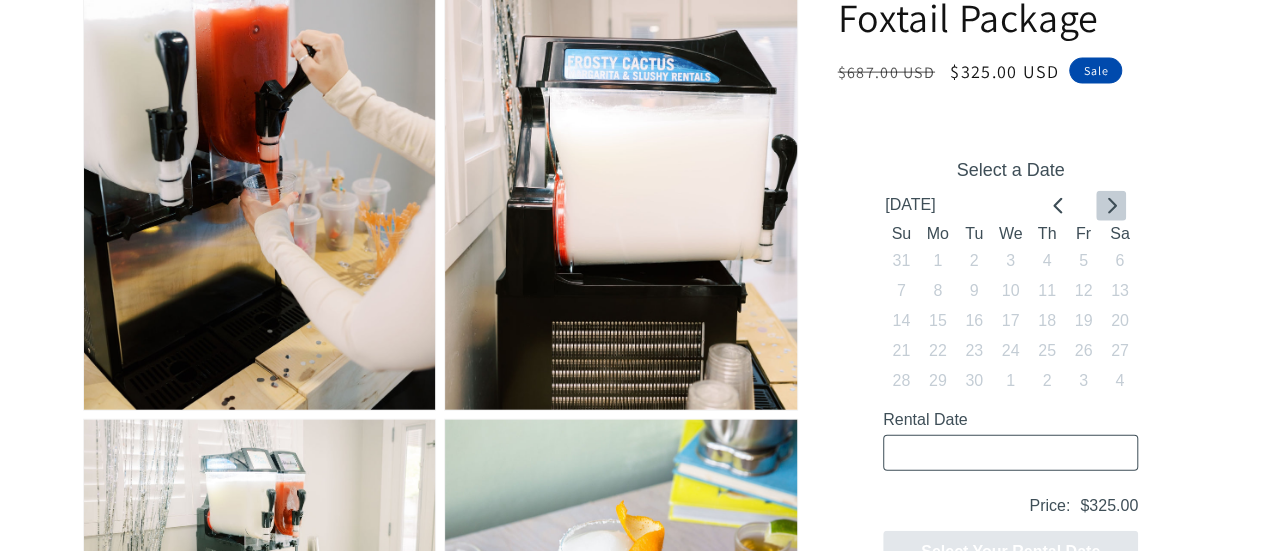click on "Select a Date [DATE] Su Mo Tu We Th Fr Sa 31 1 2 3 4 5 6 7 8 9 10 11 12 13 14 15 16 17 18 19 20 21 22 23 24 25 26 27 28 29 30 1 2 3 4 Rental Date Price: $325.00 Select Your Rental Date" at bounding box center [1009, 365] 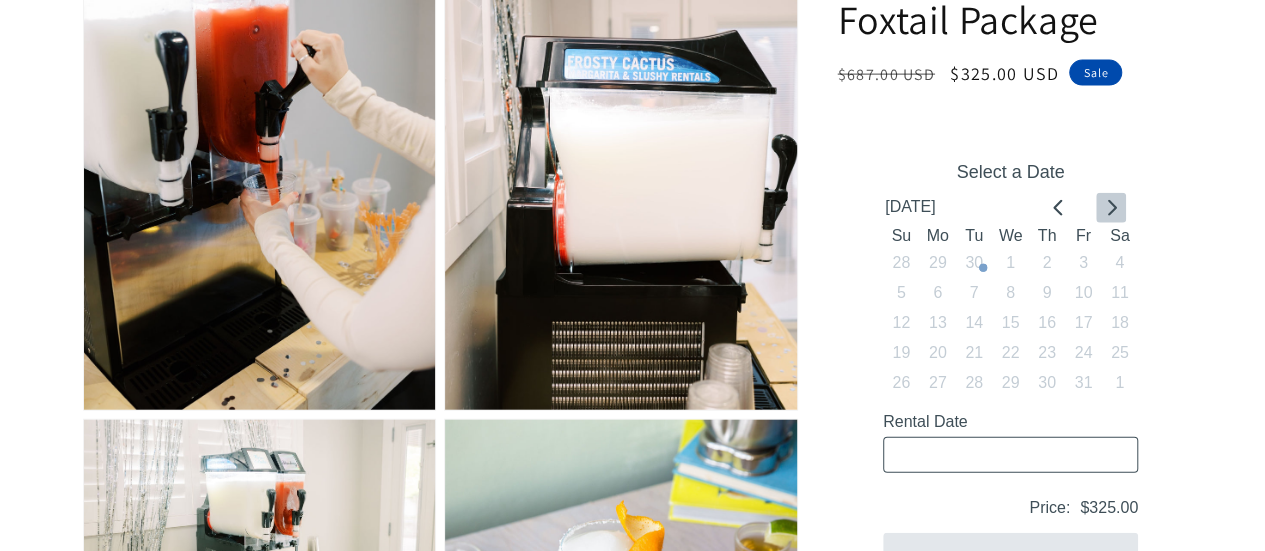 click at bounding box center [1110, 207] 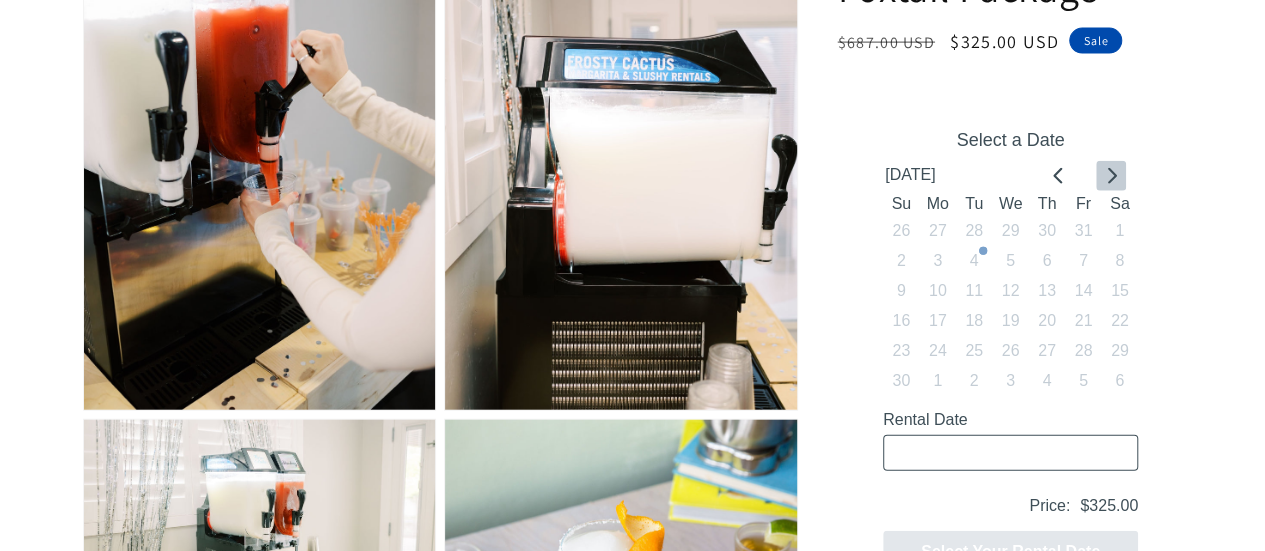 click at bounding box center (1110, 175) 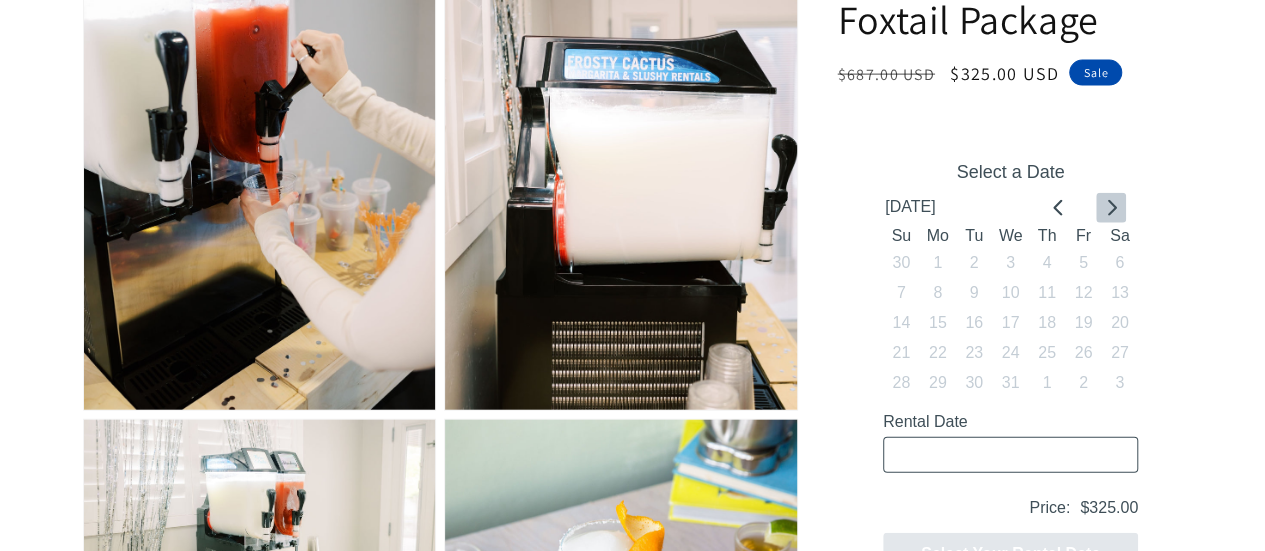 click at bounding box center [1110, 207] 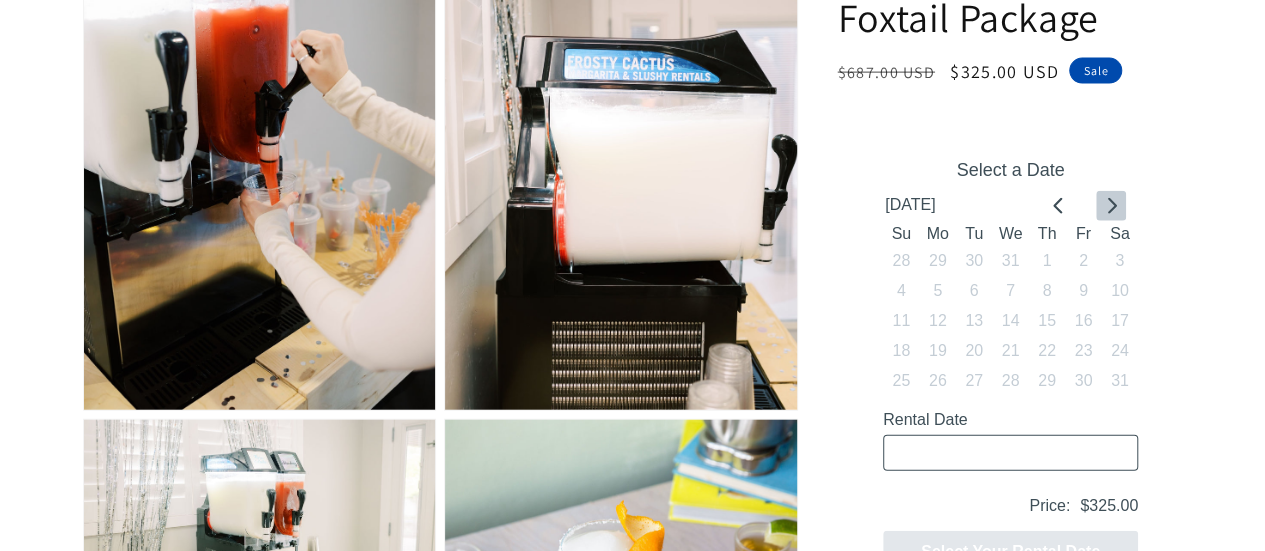 click at bounding box center (1110, 205) 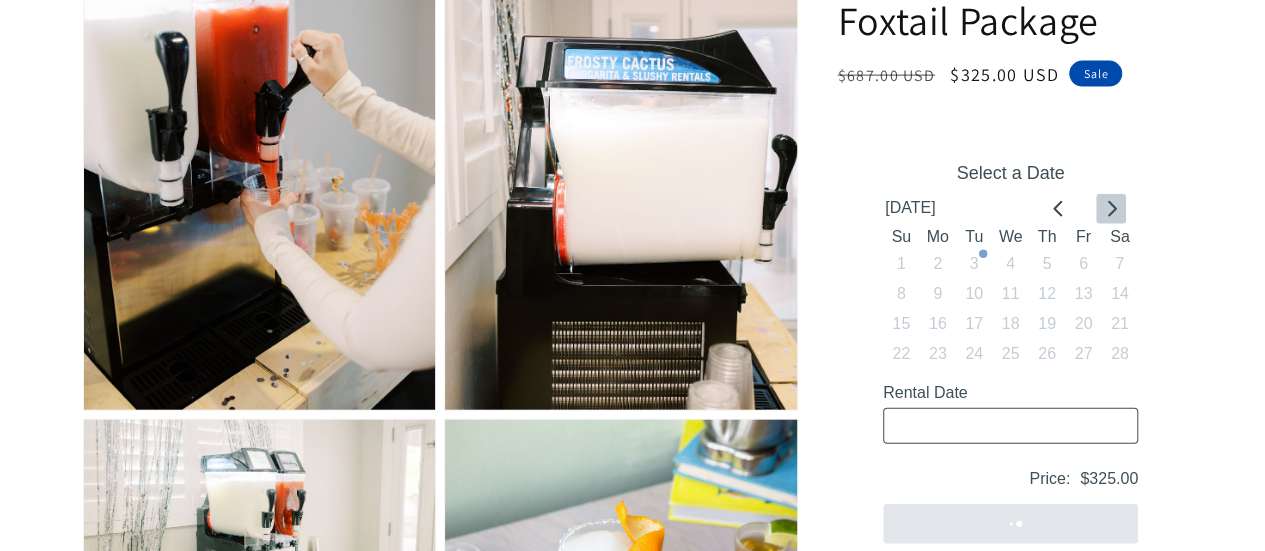 click at bounding box center (1110, 208) 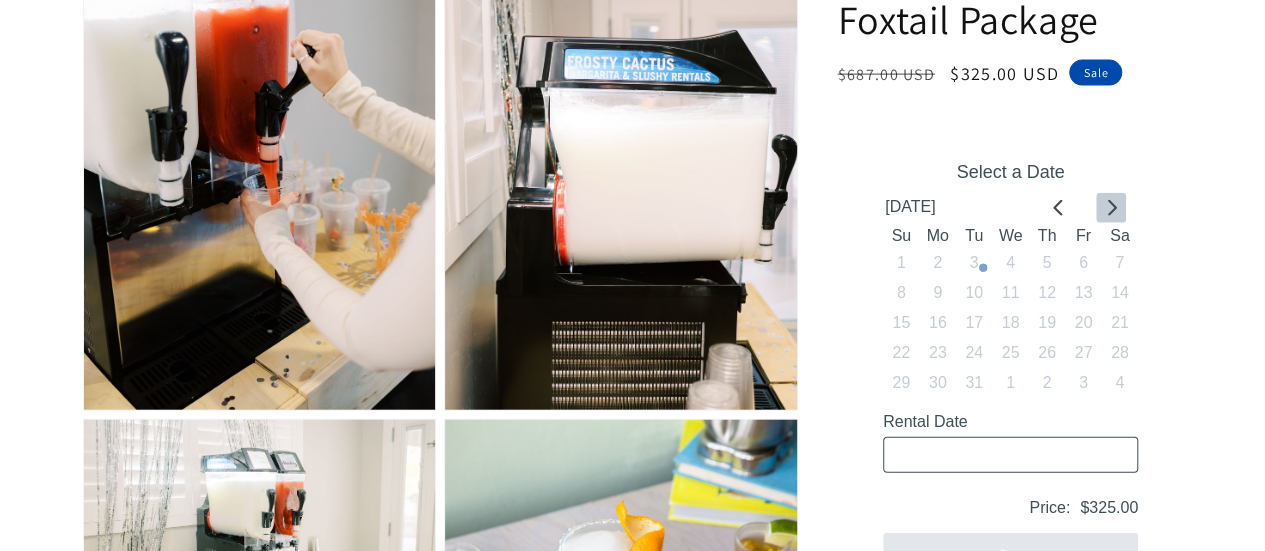 click at bounding box center (1110, 207) 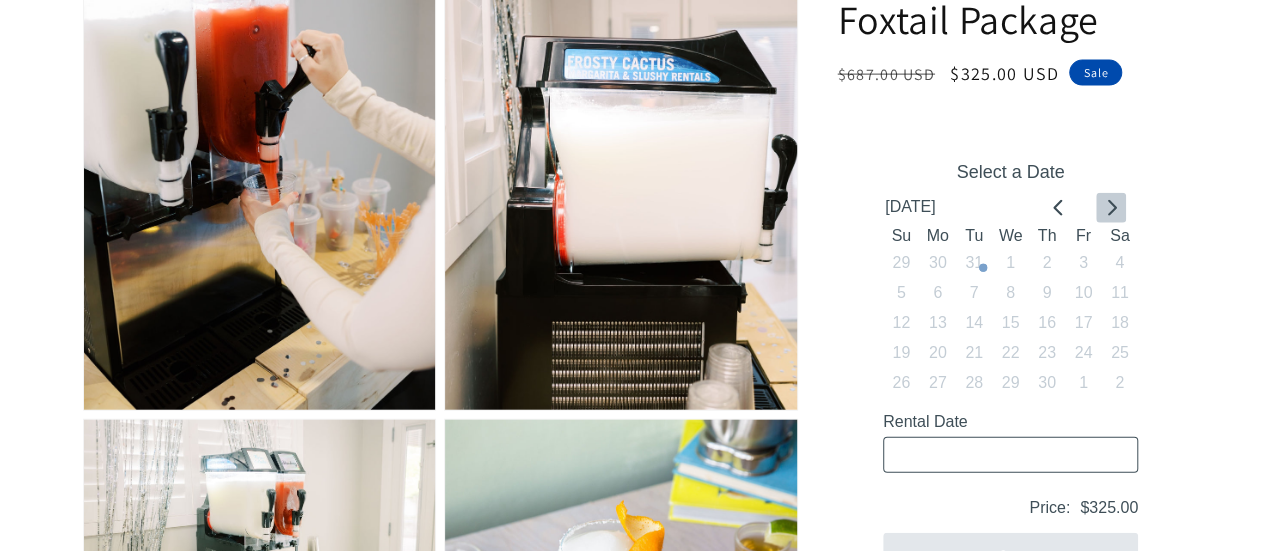 click at bounding box center (1110, 207) 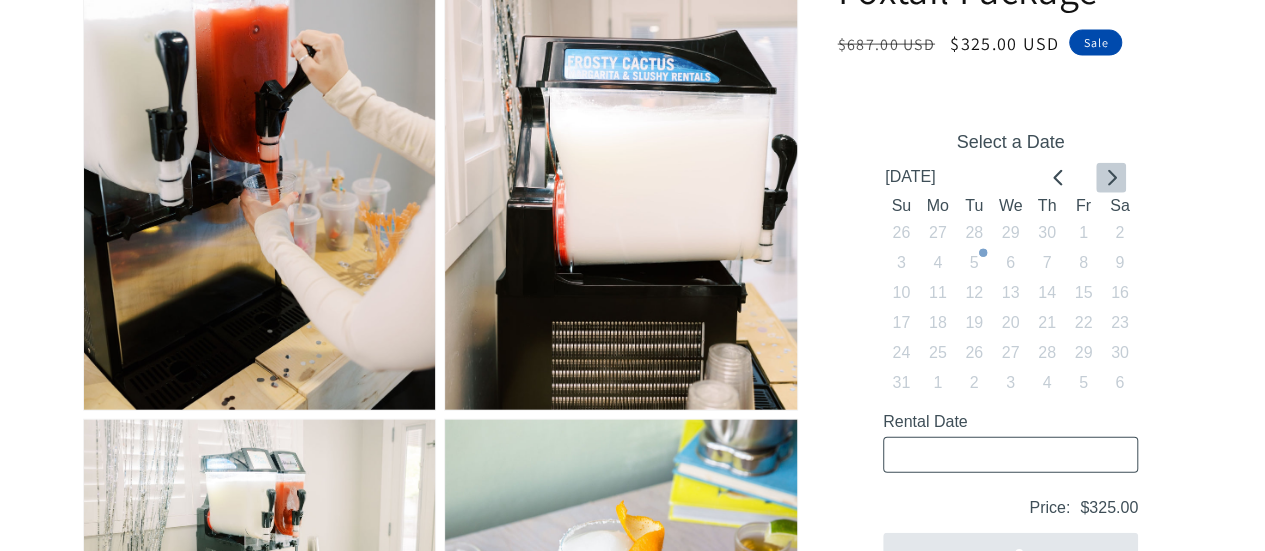 click at bounding box center (1110, 177) 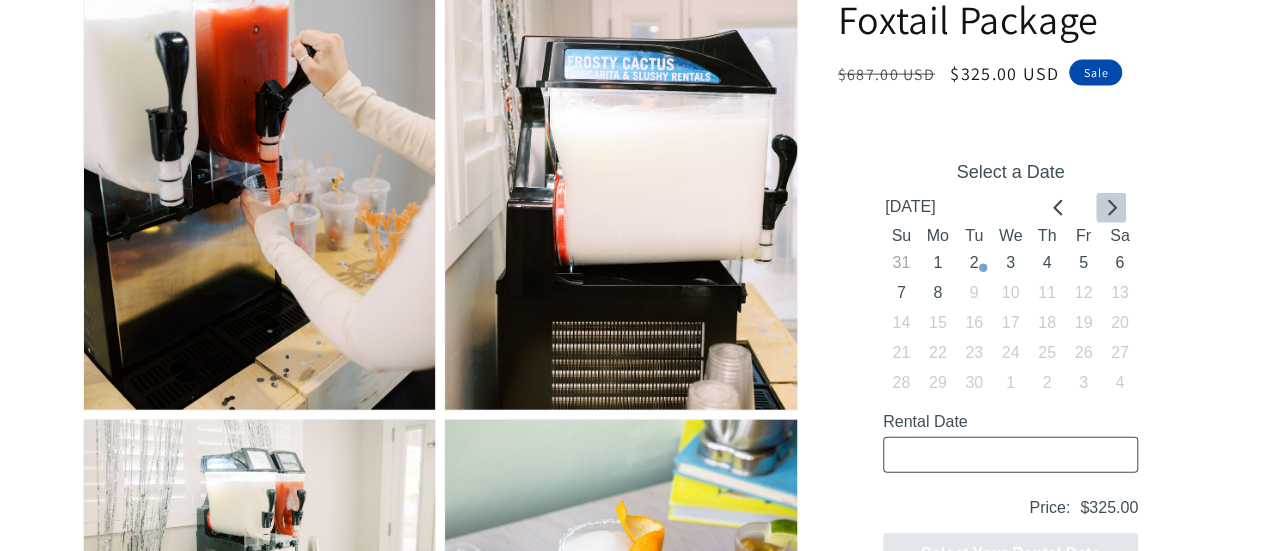 click at bounding box center (1110, 207) 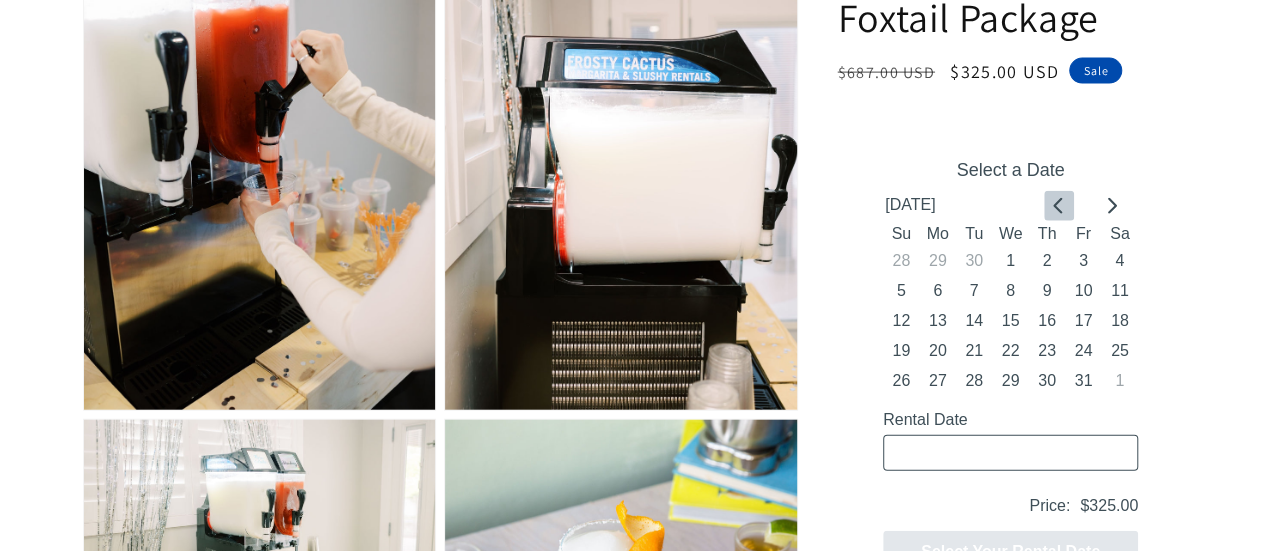 click 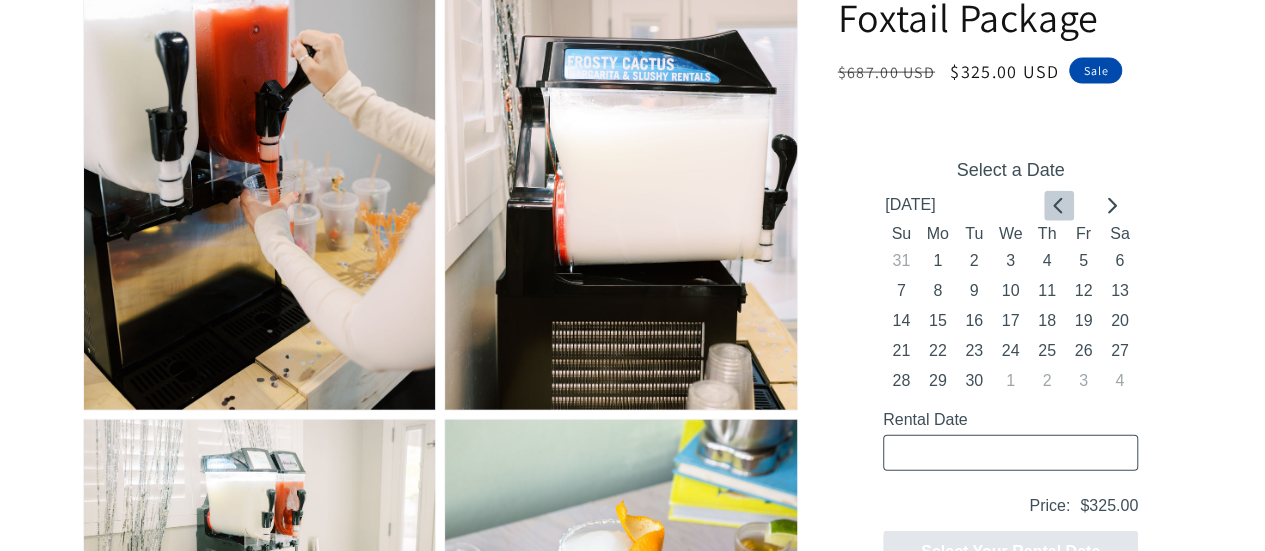 click 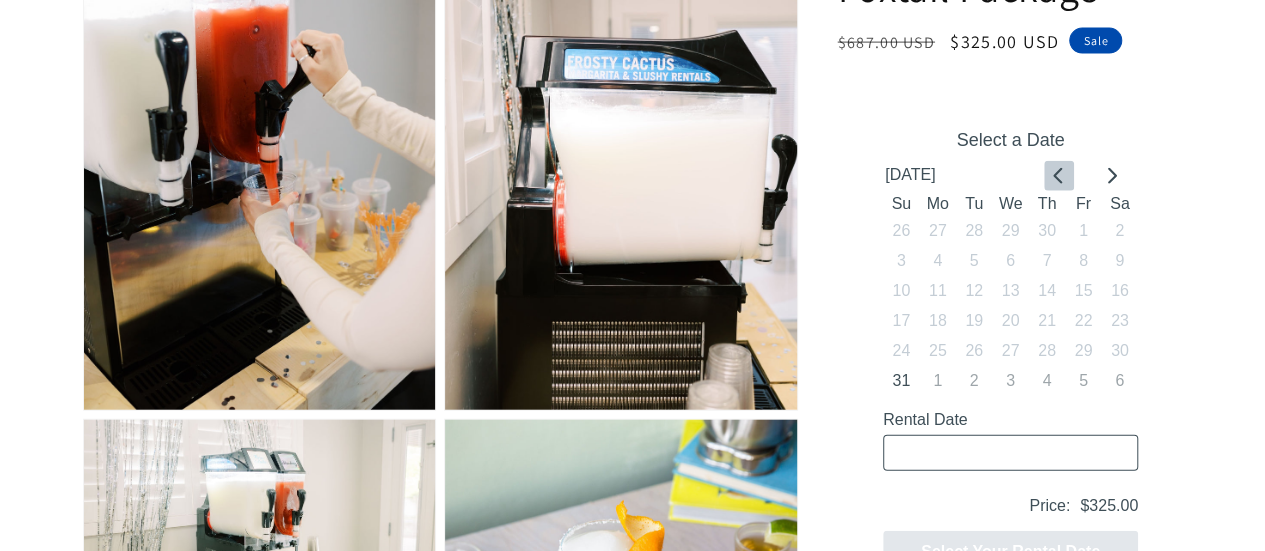click 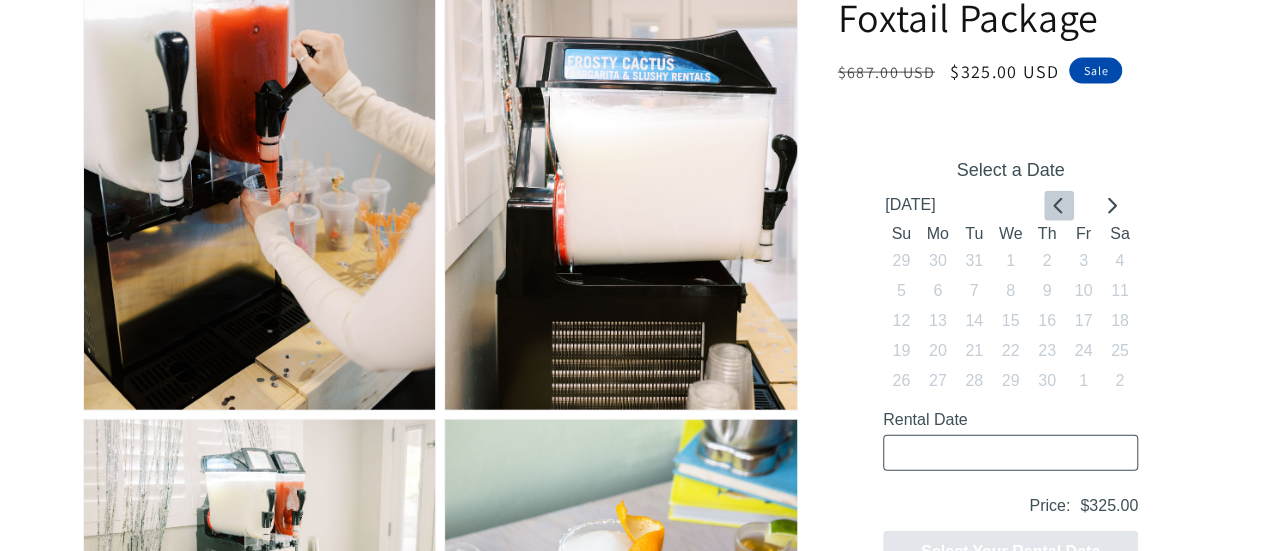 click 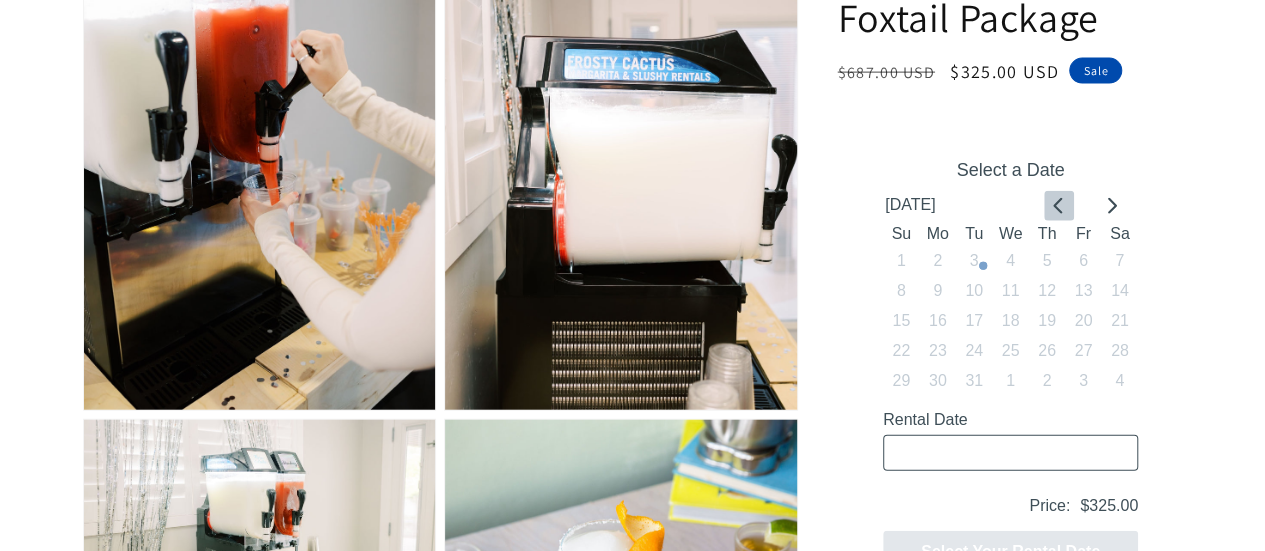 click 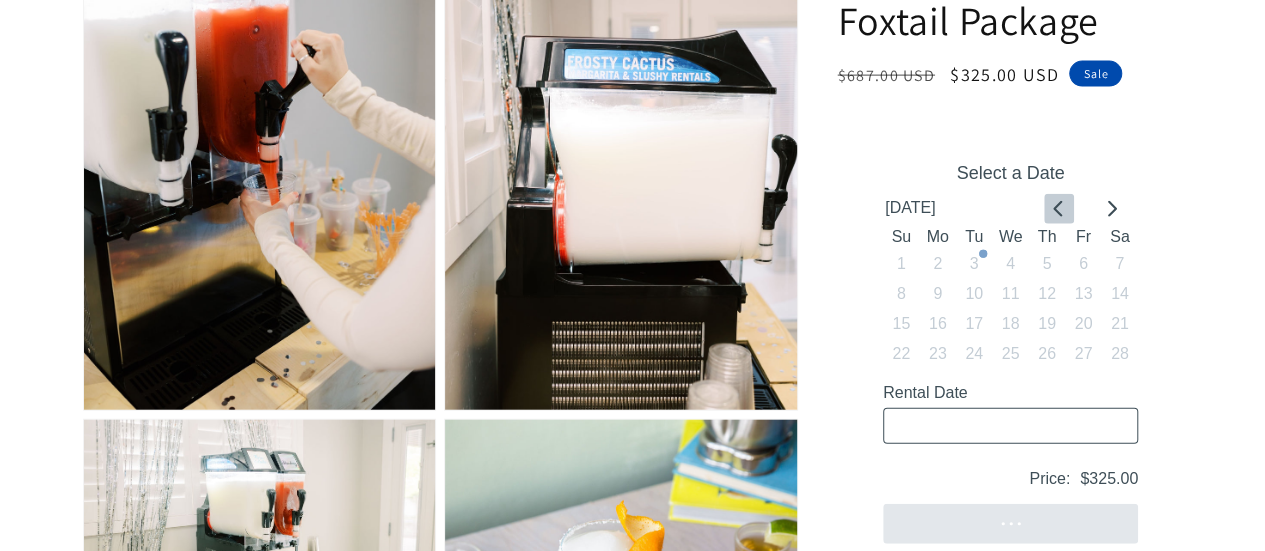 click 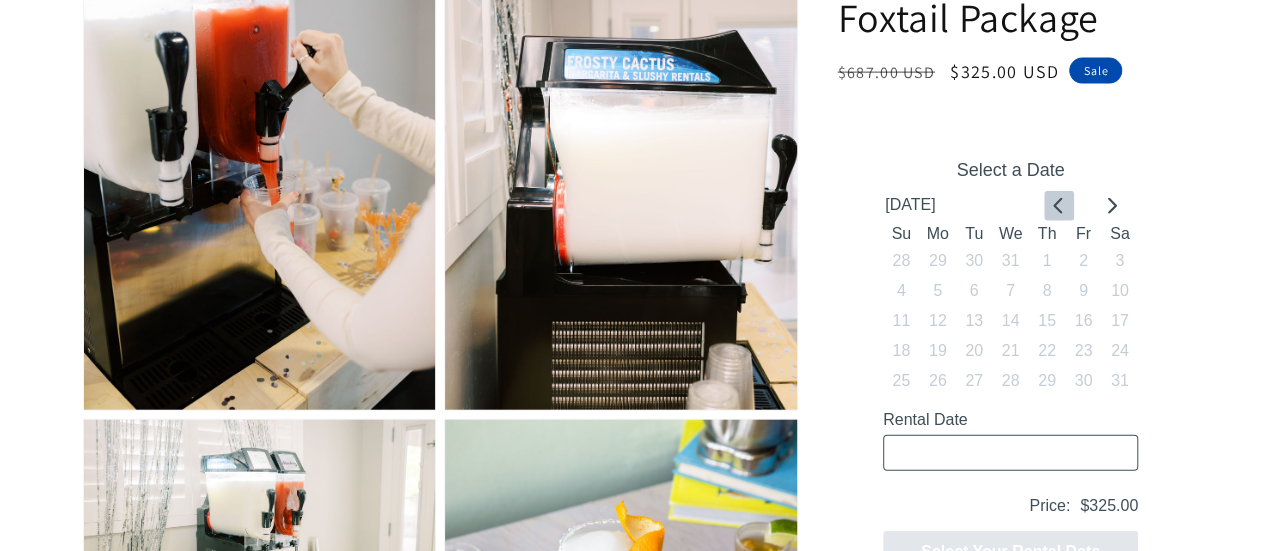 click 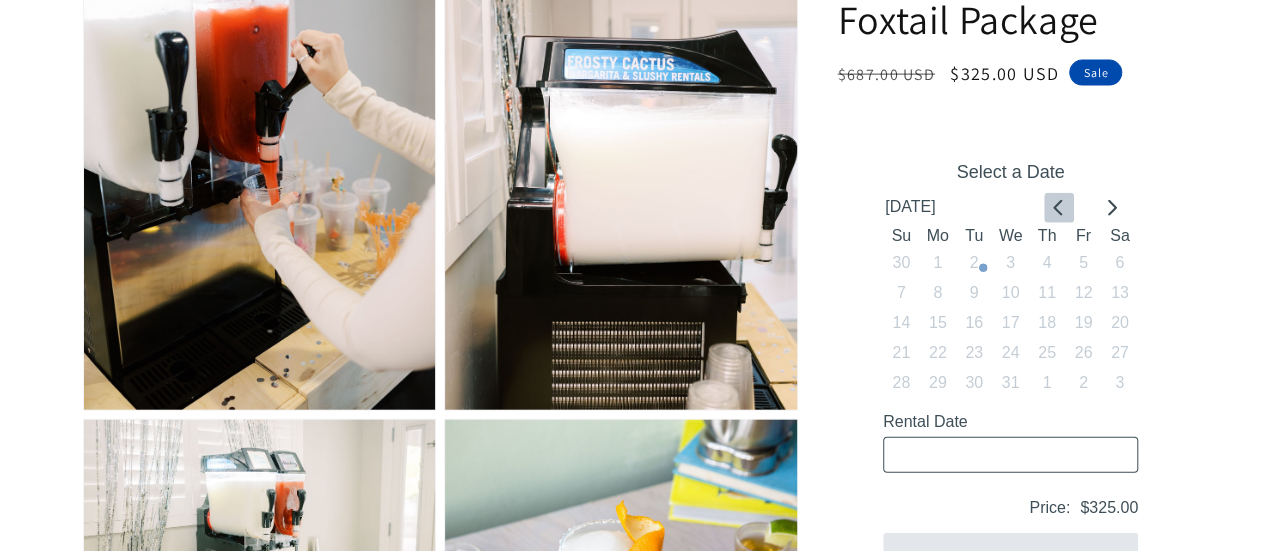 click 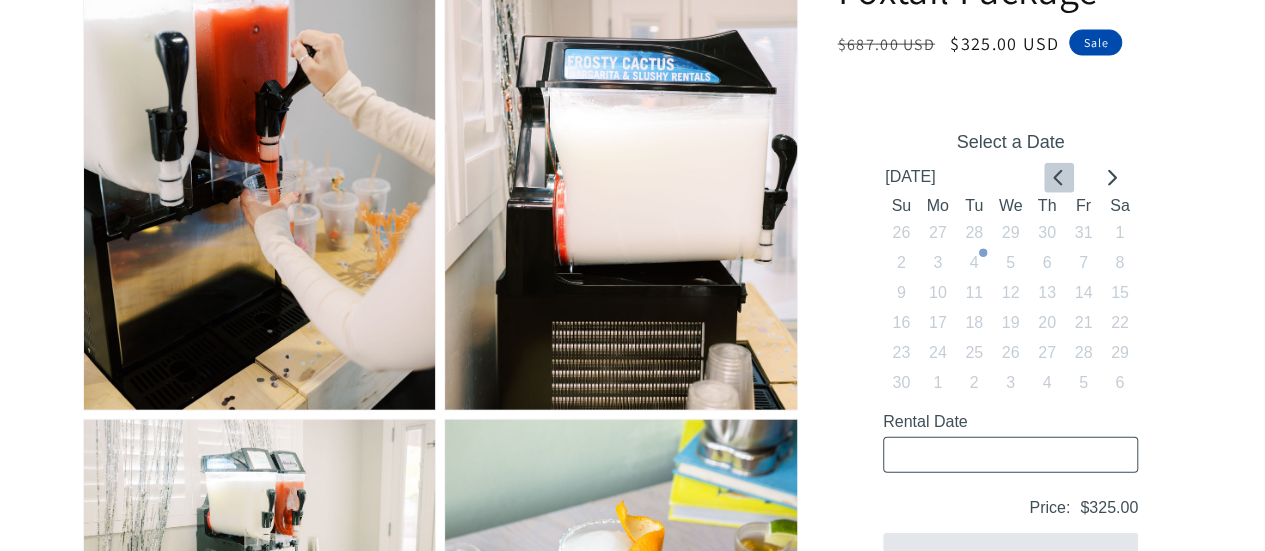 click on "[DATE] Su Mo Tu We Th Fr Sa 26 27 28 29 30 31 1 2 3 4 5 6 7 8 9 10 11 12 13 14 15 16 17 18 19 20 21 22 23 24 25 26 27 28 29 30 1 2 3 4 5 6" at bounding box center [1009, 280] 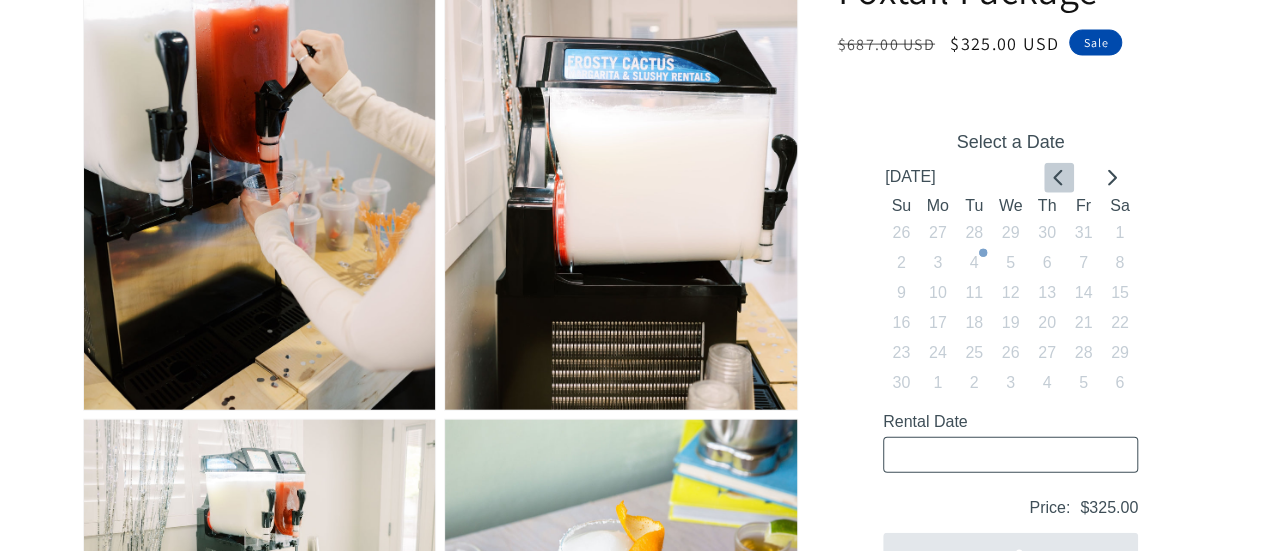 click on "Th" at bounding box center [1046, 205] 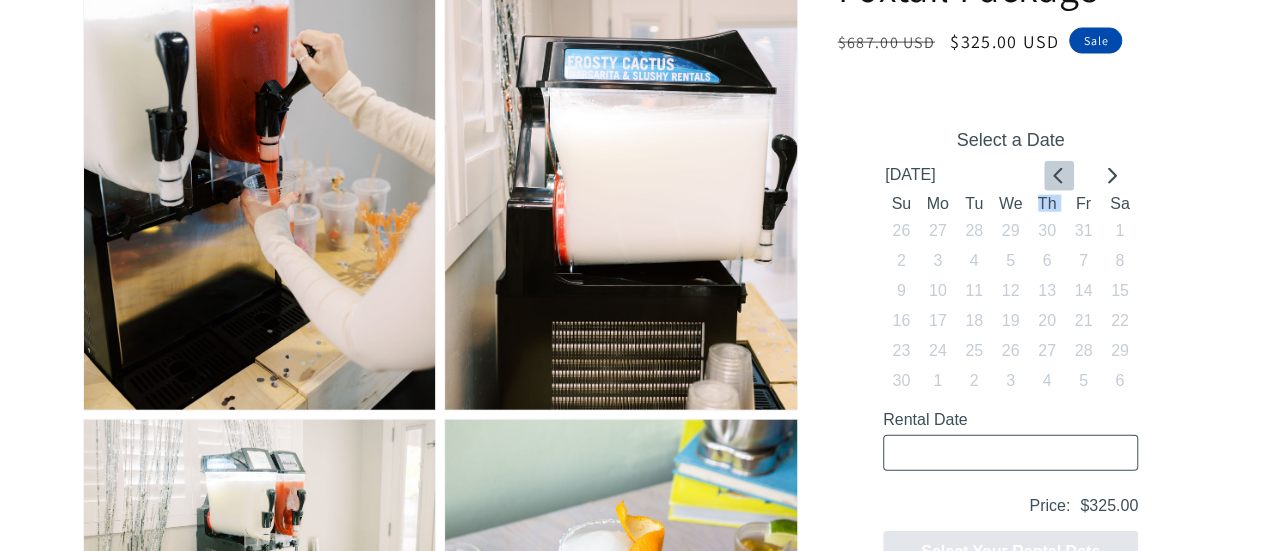 click at bounding box center [1058, 175] 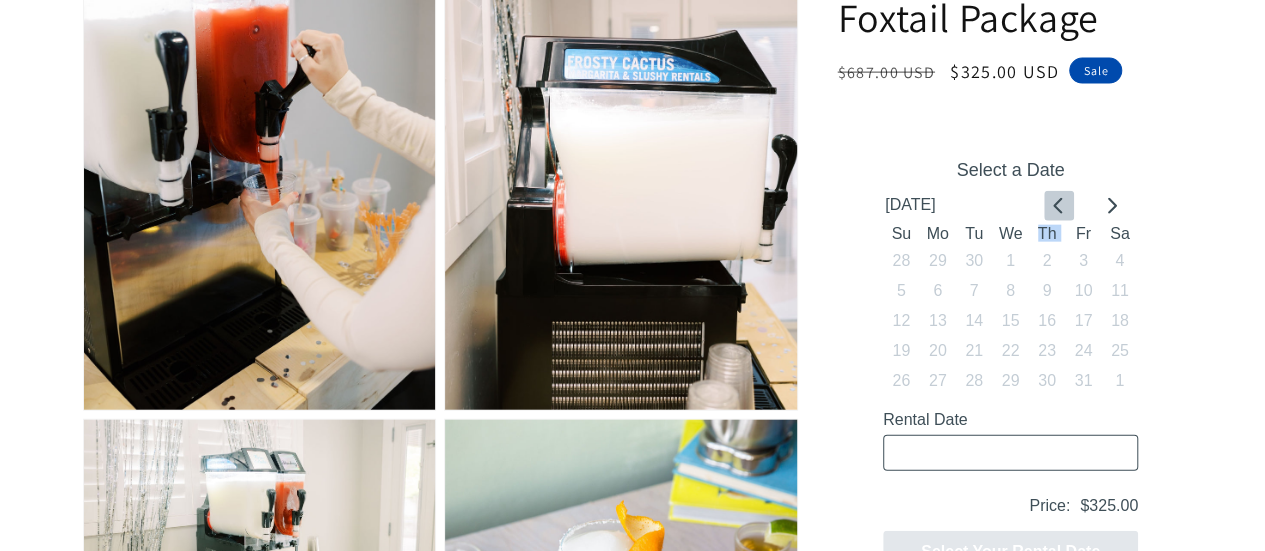 click at bounding box center [1058, 205] 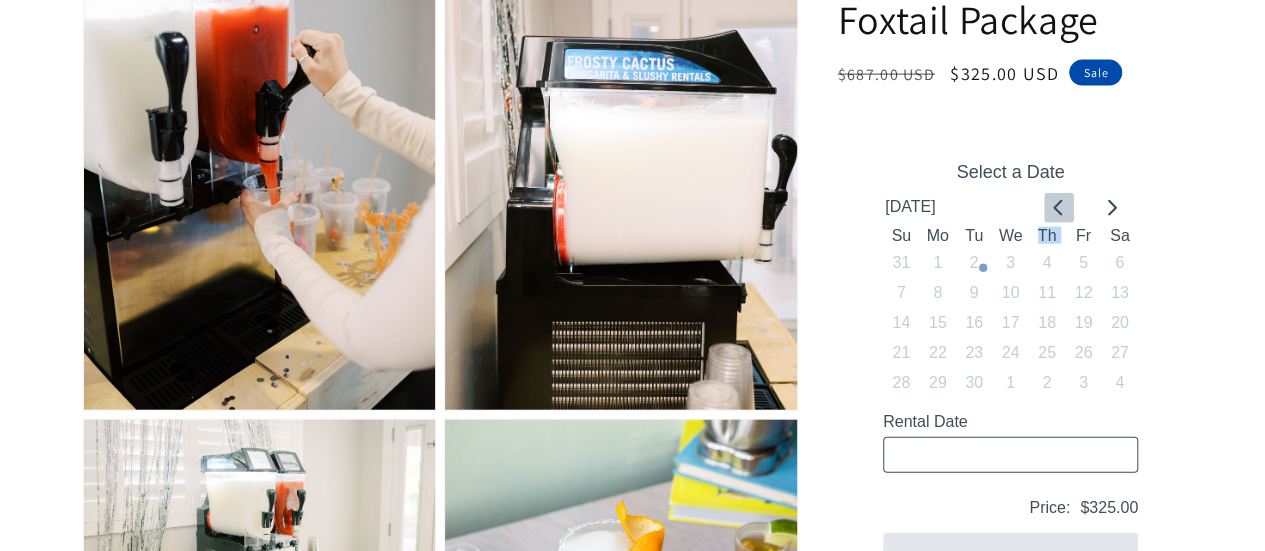click at bounding box center (1058, 207) 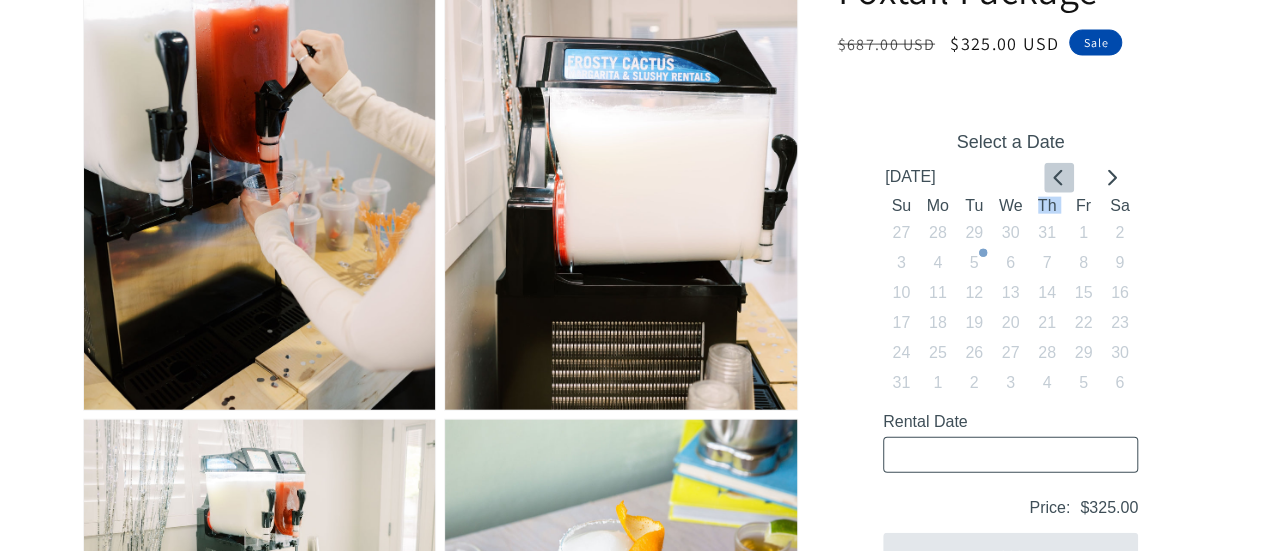 click at bounding box center [1058, 177] 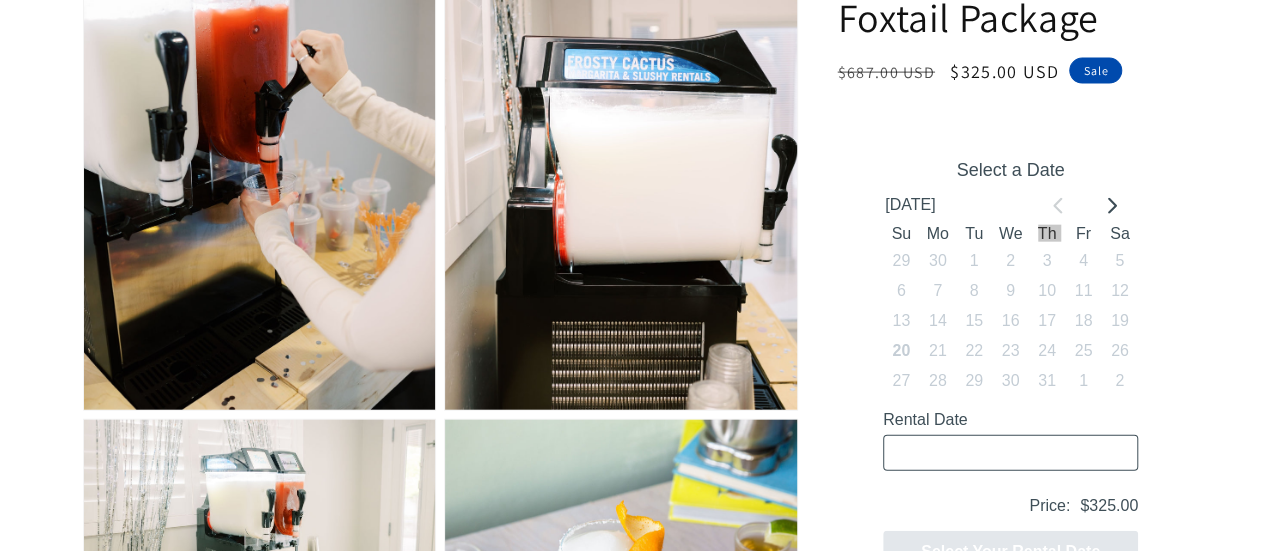 click on "Skip to product information
Open media 1 in modal
Open media 2 in modal
Open media 3 in modal
Open media 4 in modal
Open media 5 in modal
Open media 6 in modal
Open media 7 in modal
Open media 8 in modal" at bounding box center [633, 523] 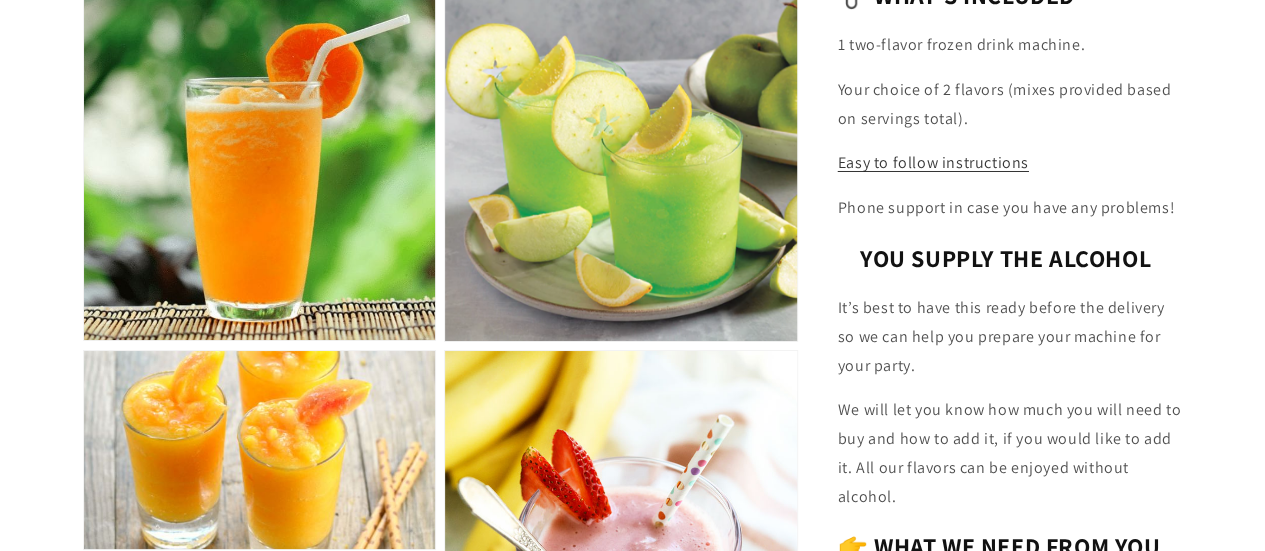 scroll, scrollTop: 3600, scrollLeft: 0, axis: vertical 